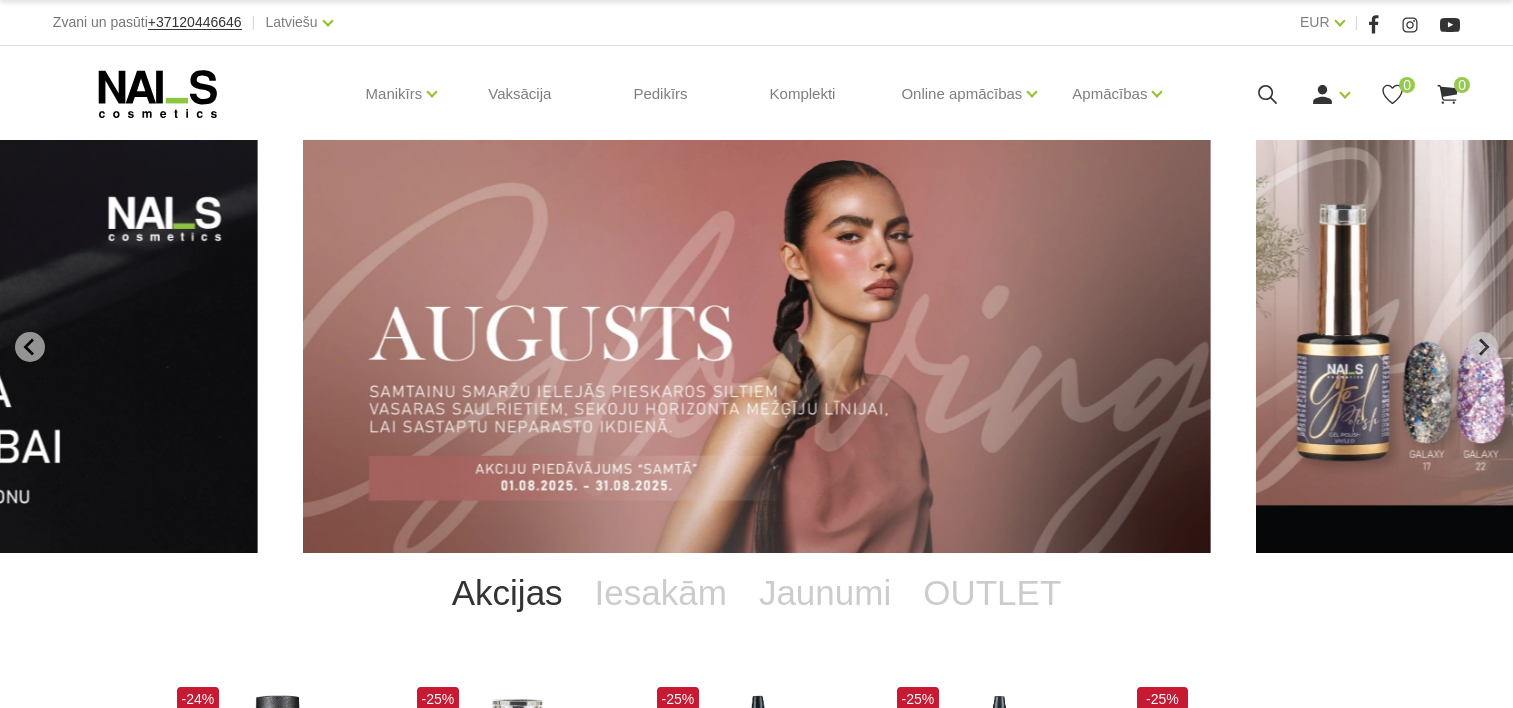 scroll, scrollTop: 0, scrollLeft: 0, axis: both 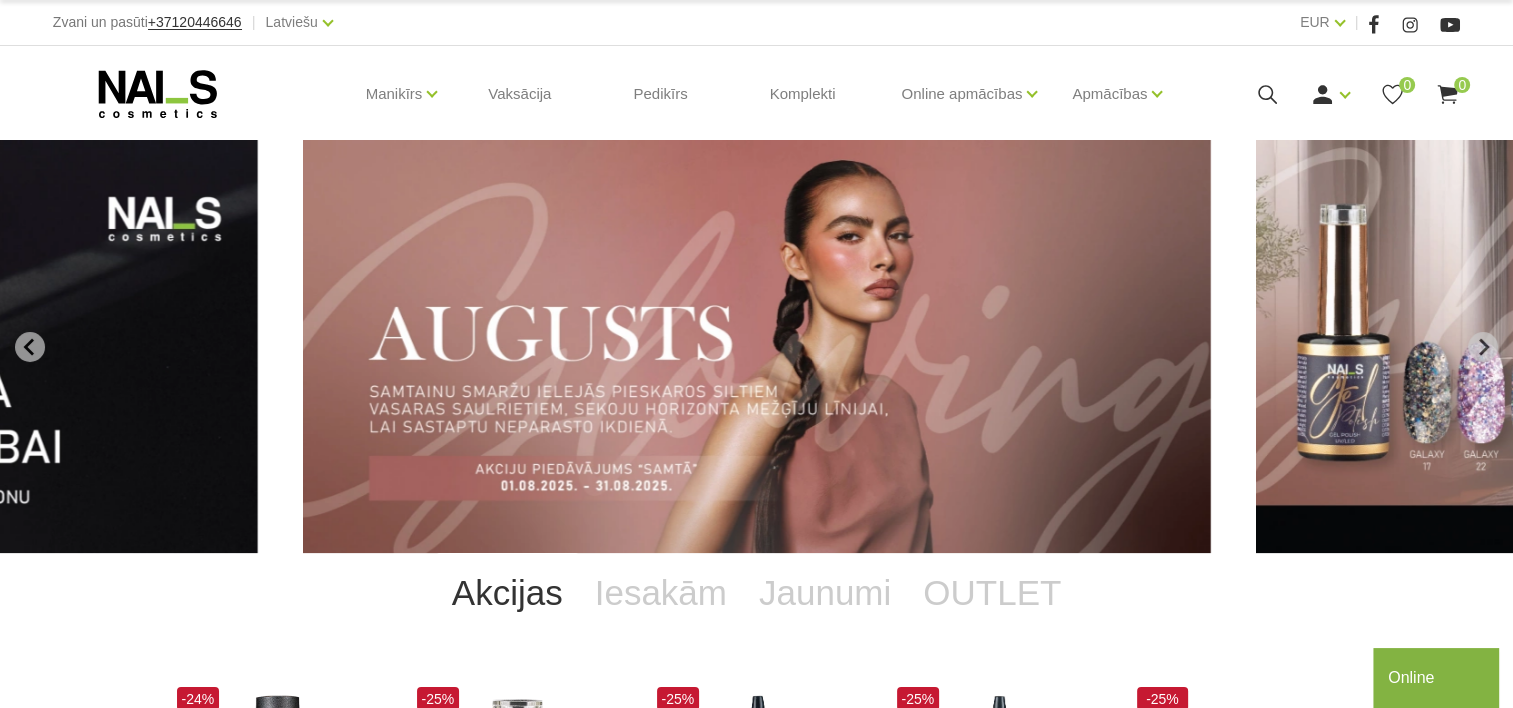 click 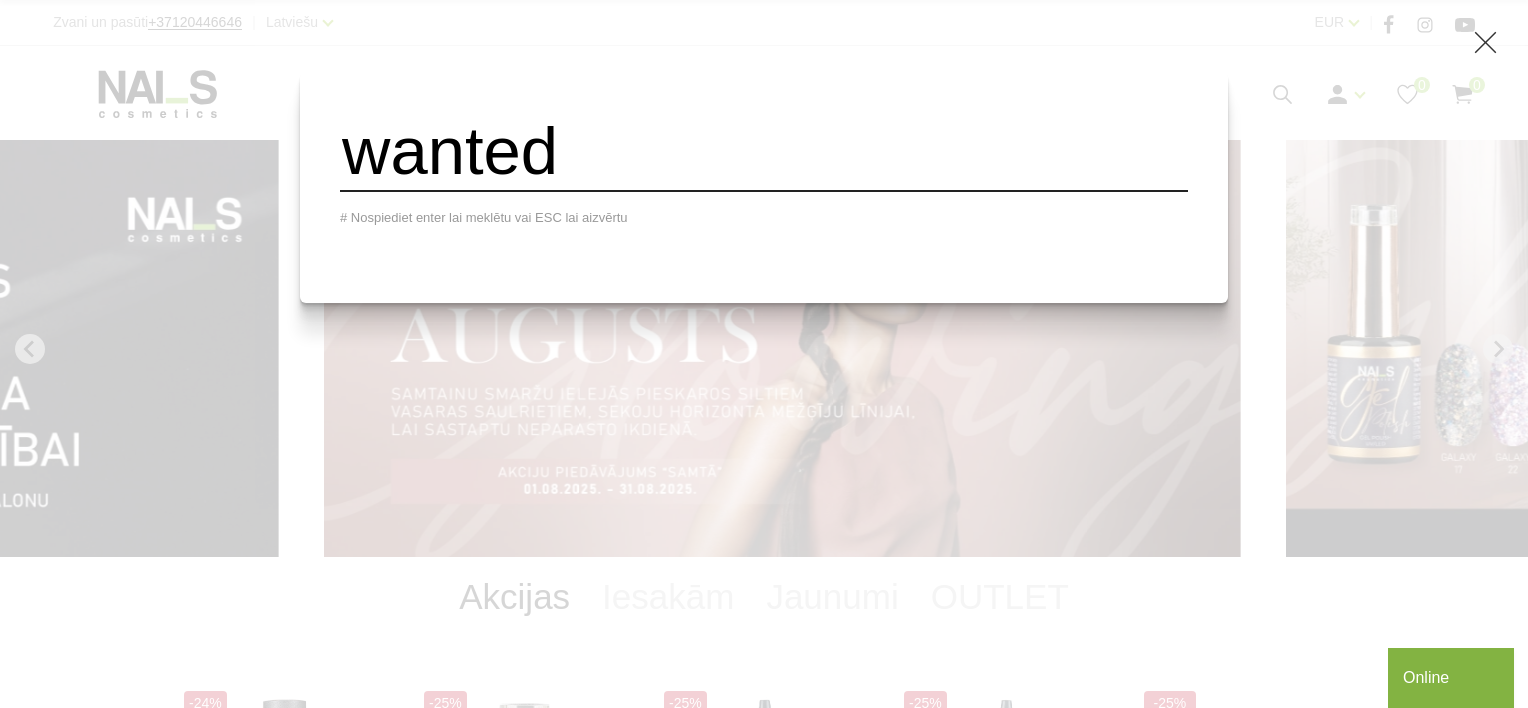 type on "wanted" 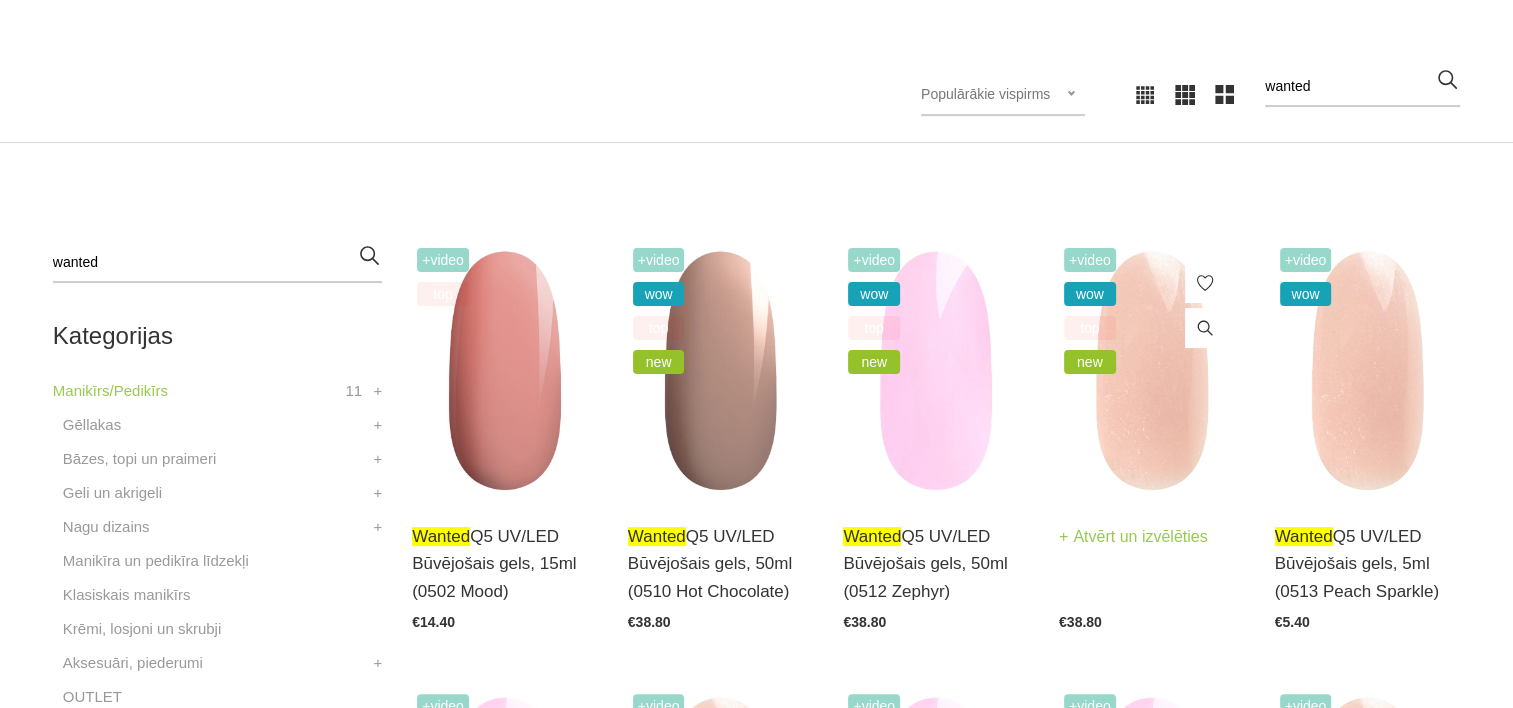 scroll, scrollTop: 500, scrollLeft: 0, axis: vertical 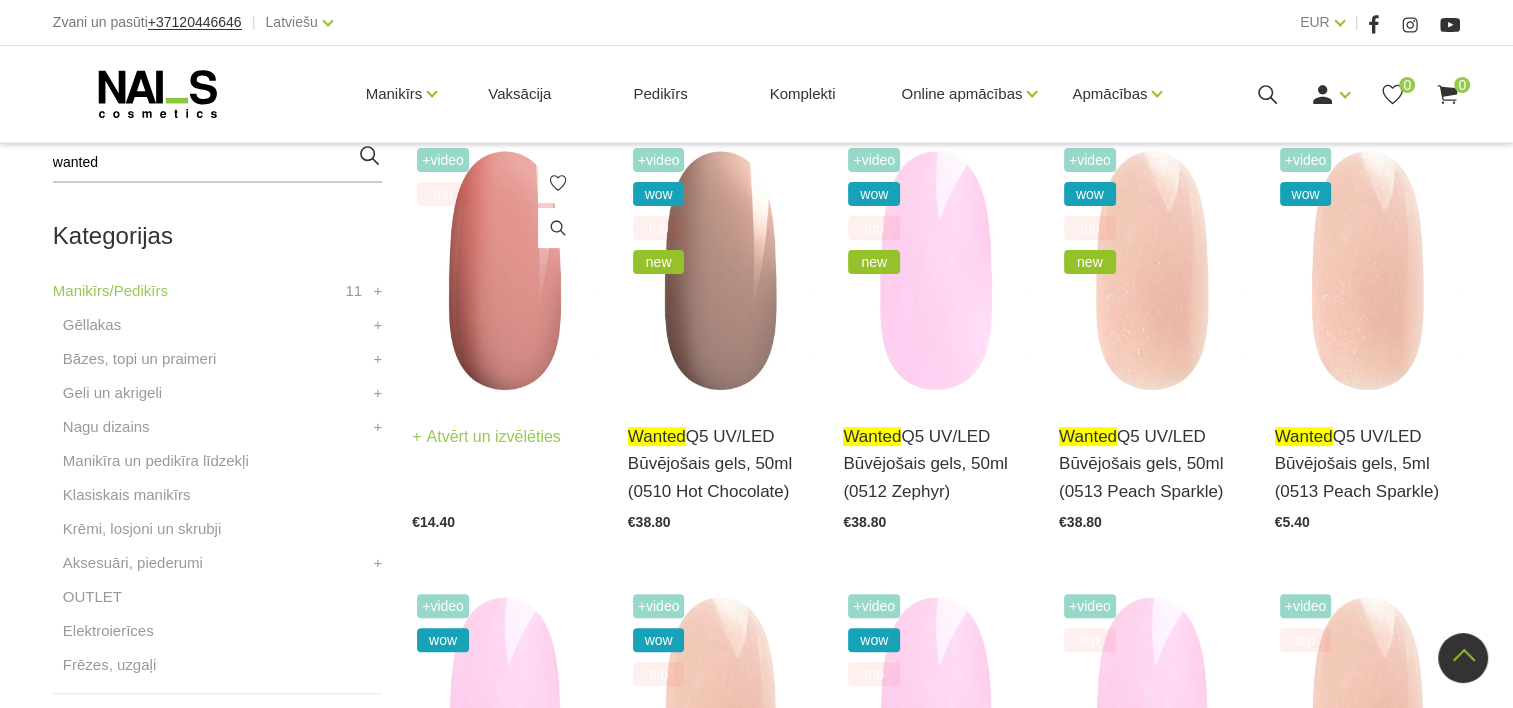 click on "Atvērt un izvēlēties" at bounding box center [486, 437] 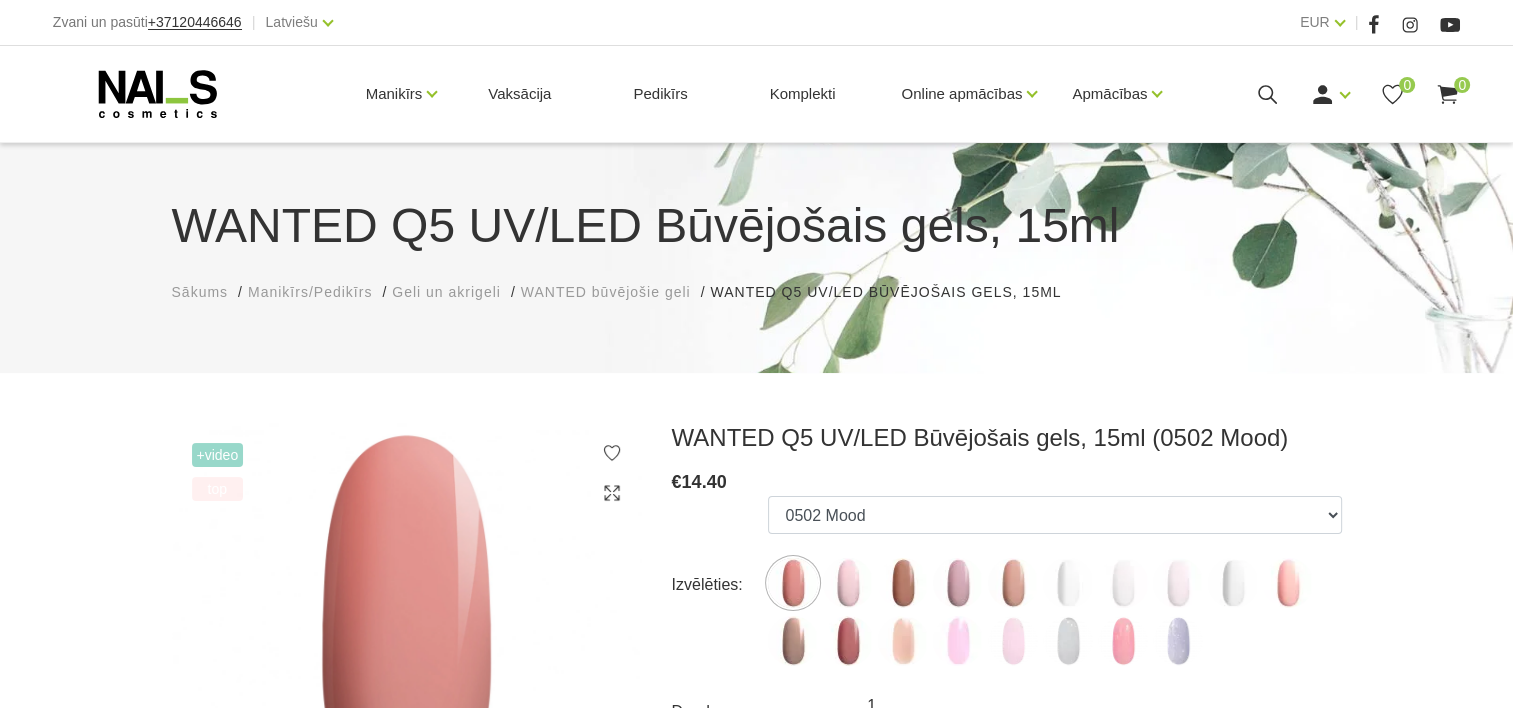 scroll, scrollTop: 300, scrollLeft: 0, axis: vertical 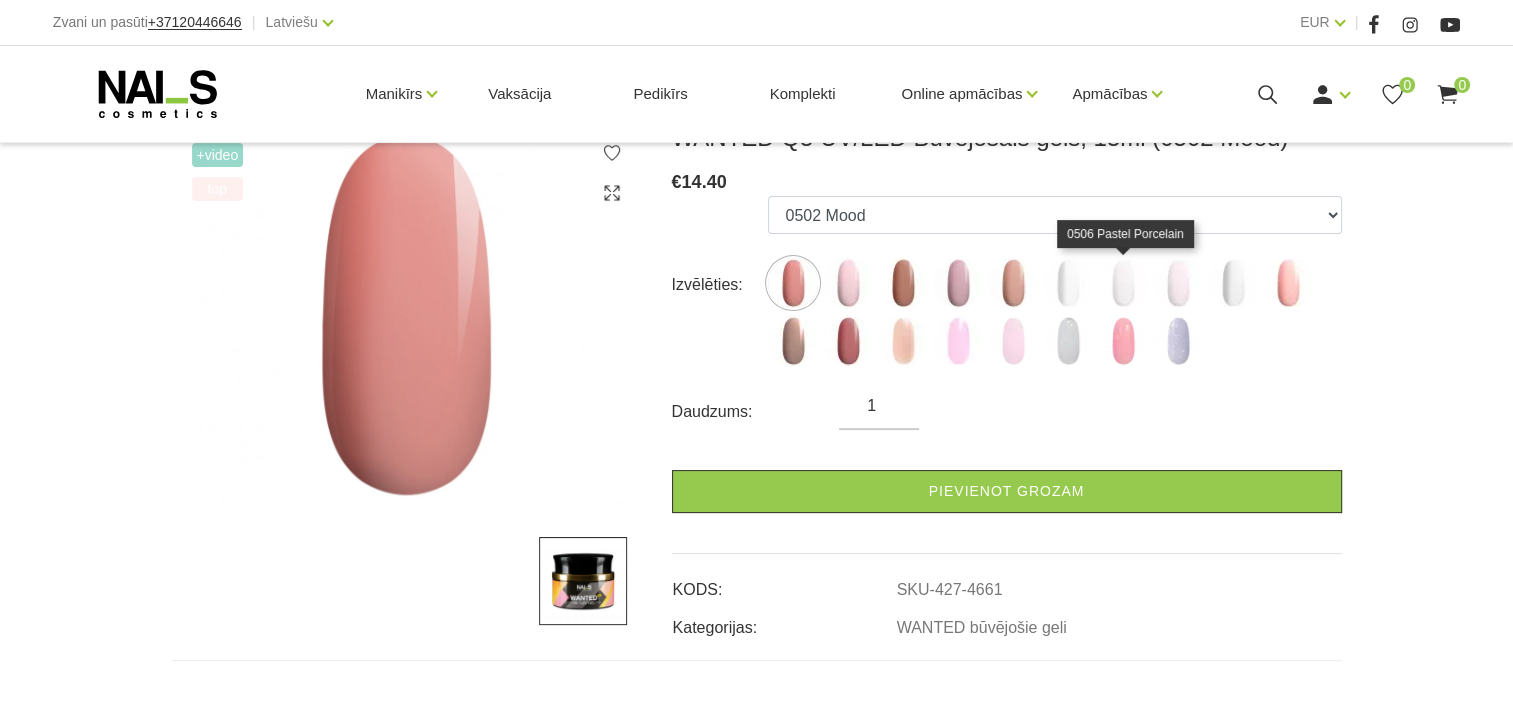 click at bounding box center (1123, 283) 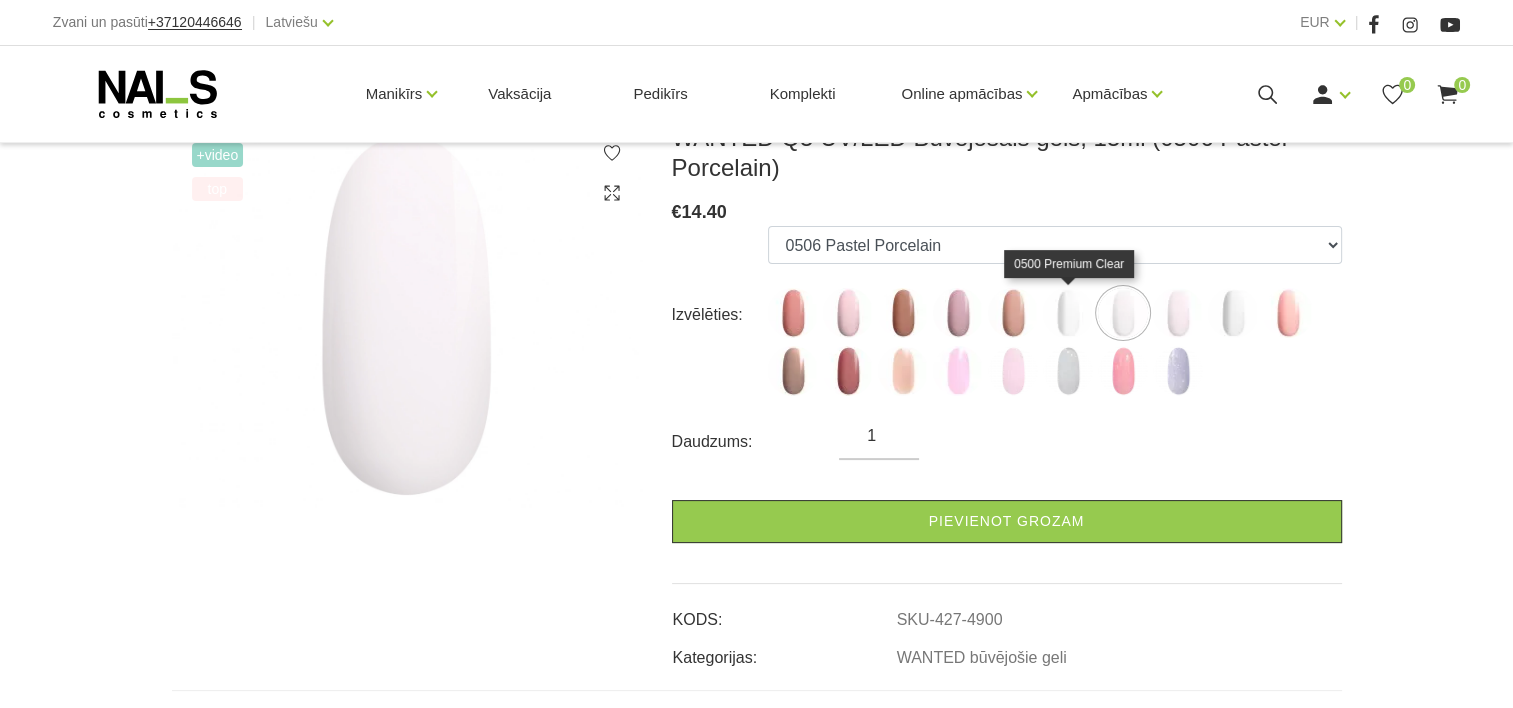 click at bounding box center (1068, 313) 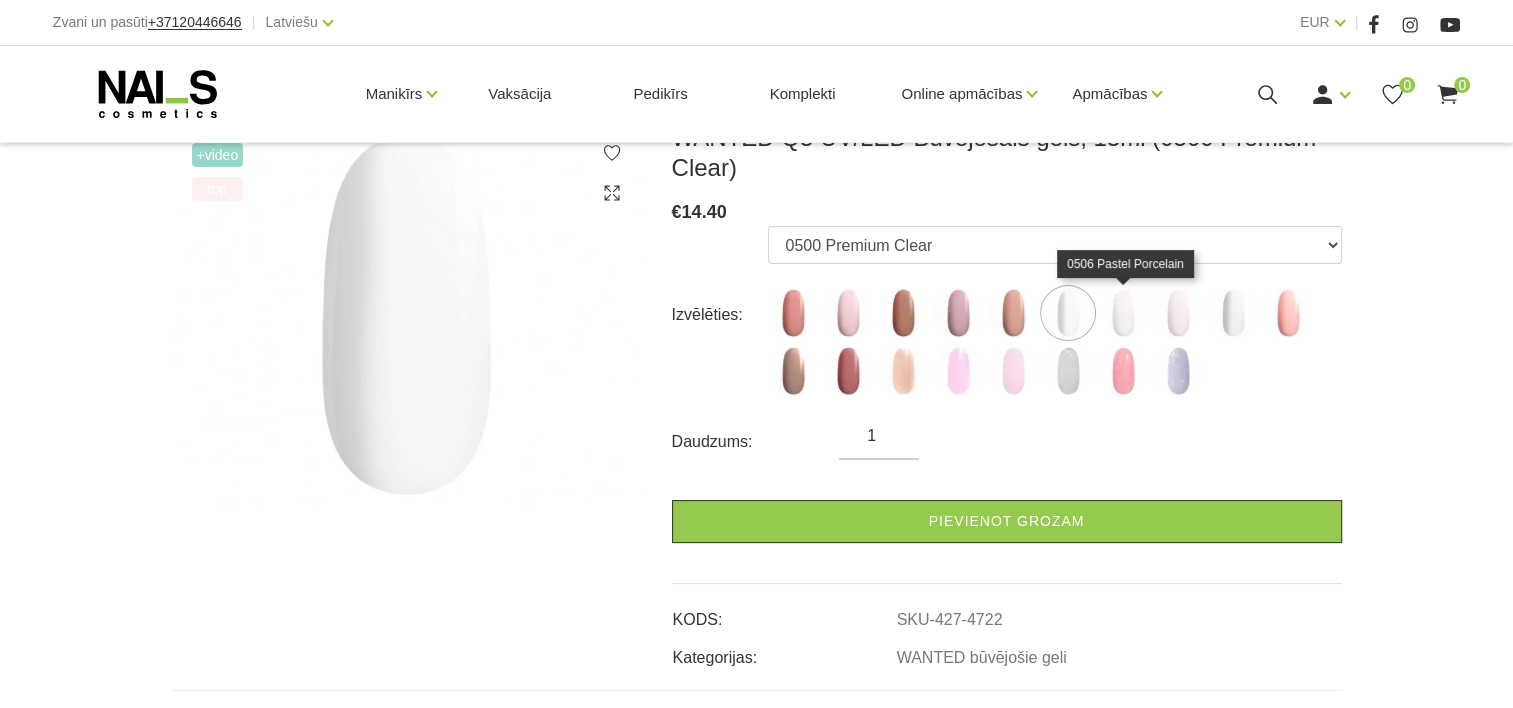 click at bounding box center (1123, 313) 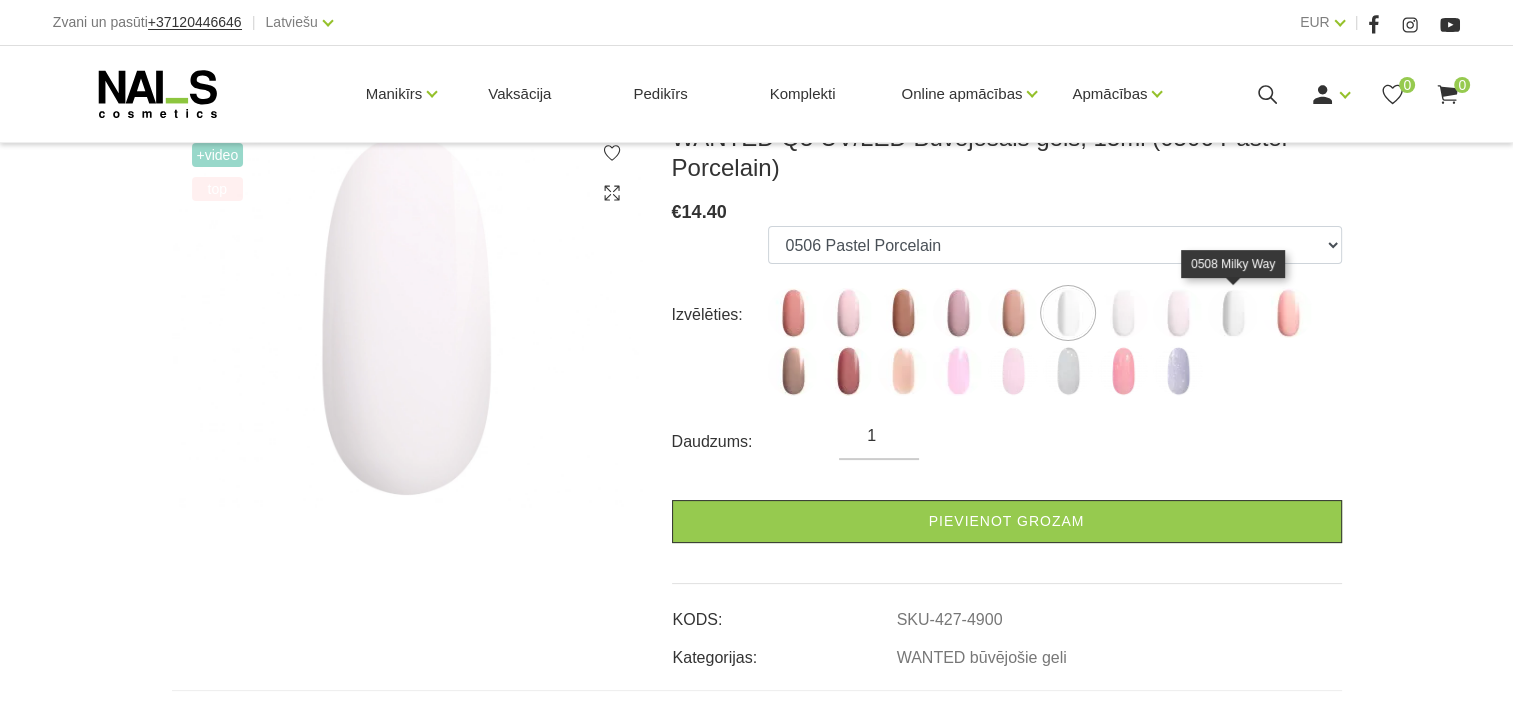 click at bounding box center (1233, 313) 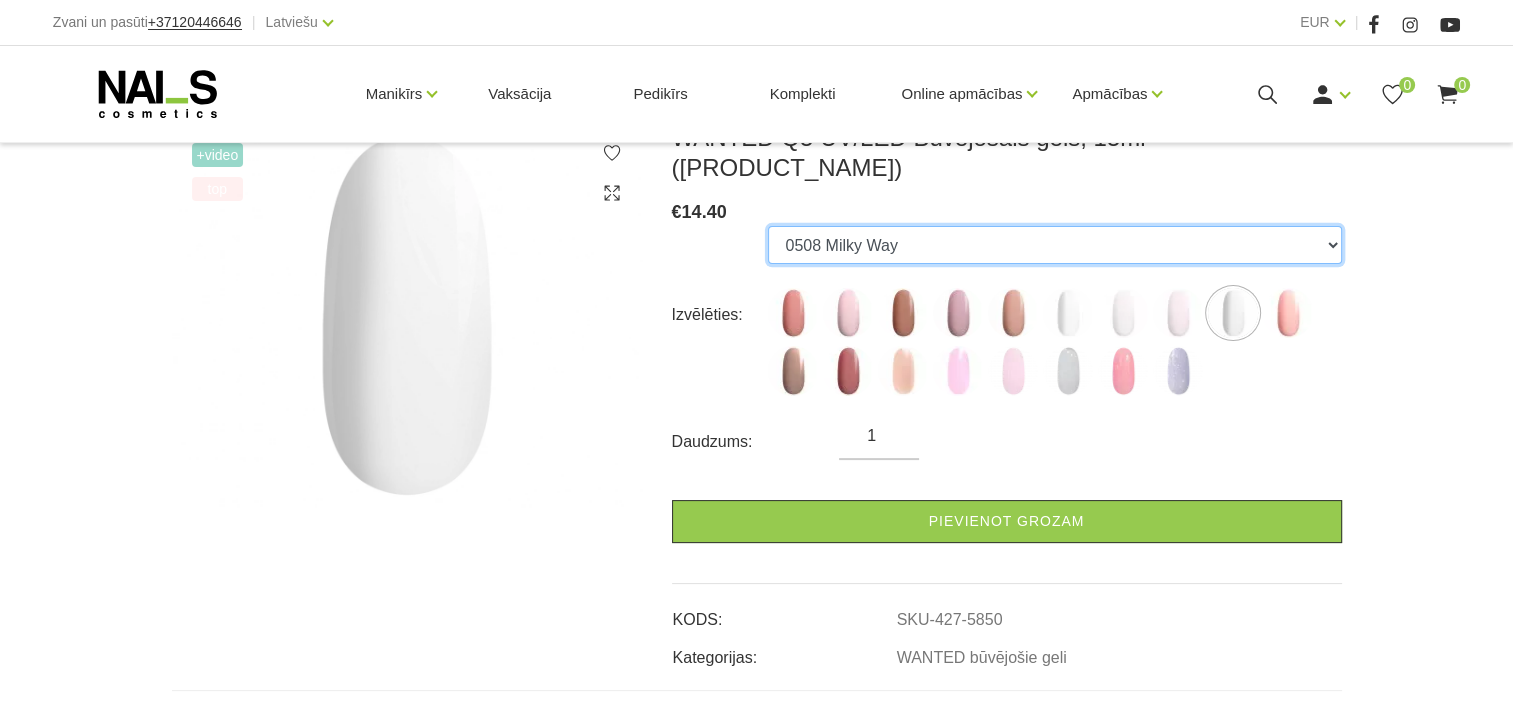 click on "0502 Mood 0505 Dream Rose 0504 Caramel 0501 Nude Sparkle 0503 Macchiato 0500 Premium Clear 0506 Pastel Porcelain 0507 Bubble Gum 0508 Milky Way 0509 Pale Pink 0510 Hot Chocolate 0511 Dust Rose 0513 Peach Sparkle 0512 Zephyr 0516 Rose Water 0514 Elegant Frost 0517 Cherry Blossom 0515 Seashell" at bounding box center [1054, 245] 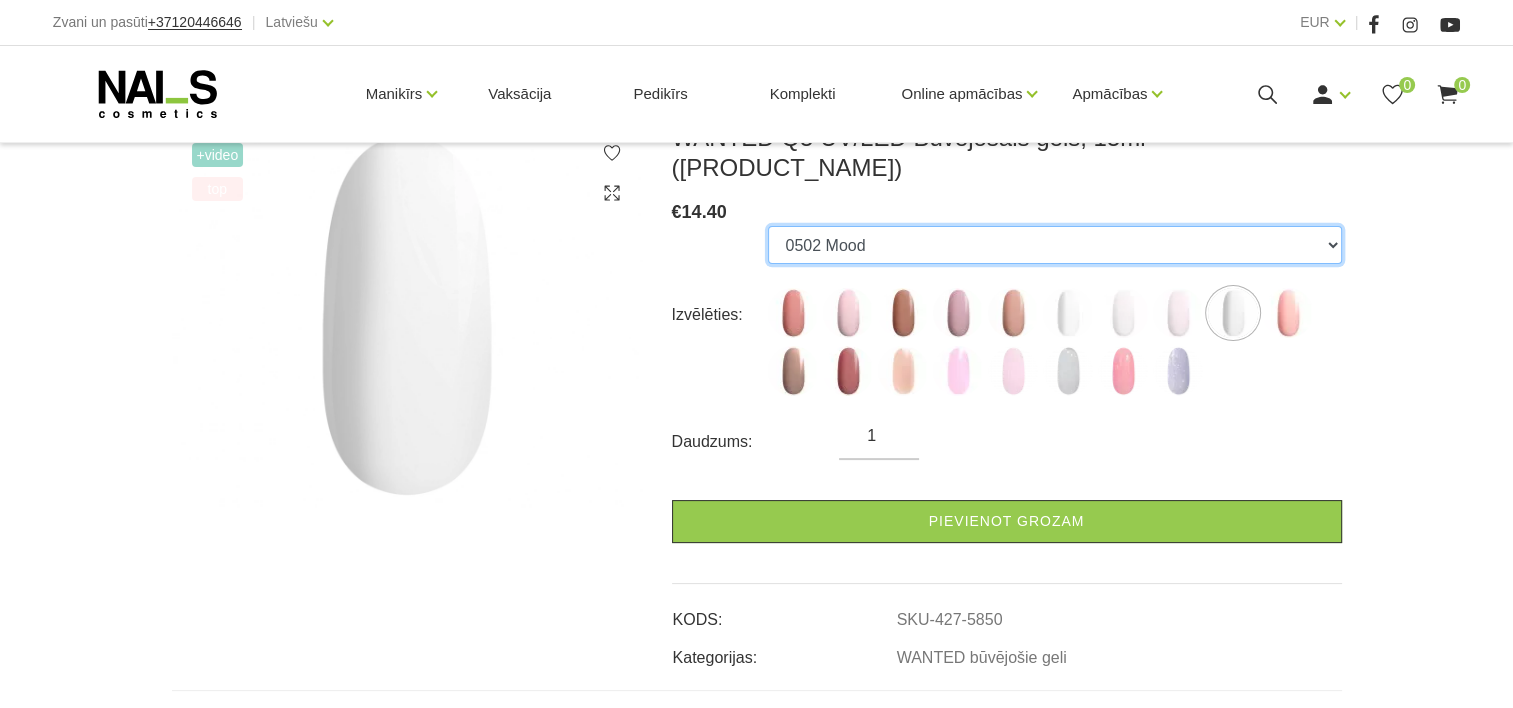 click on "0502 Mood 0505 Dream Rose 0504 Caramel 0501 Nude Sparkle 0503 Macchiato 0500 Premium Clear 0506 Pastel Porcelain 0507 Bubble Gum 0508 Milky Way 0509 Pale Pink 0510 Hot Chocolate 0511 Dust Rose 0513 Peach Sparkle 0512 Zephyr 0516 Rose Water 0514 Elegant Frost 0517 Cherry Blossom 0515 Seashell" at bounding box center [1054, 245] 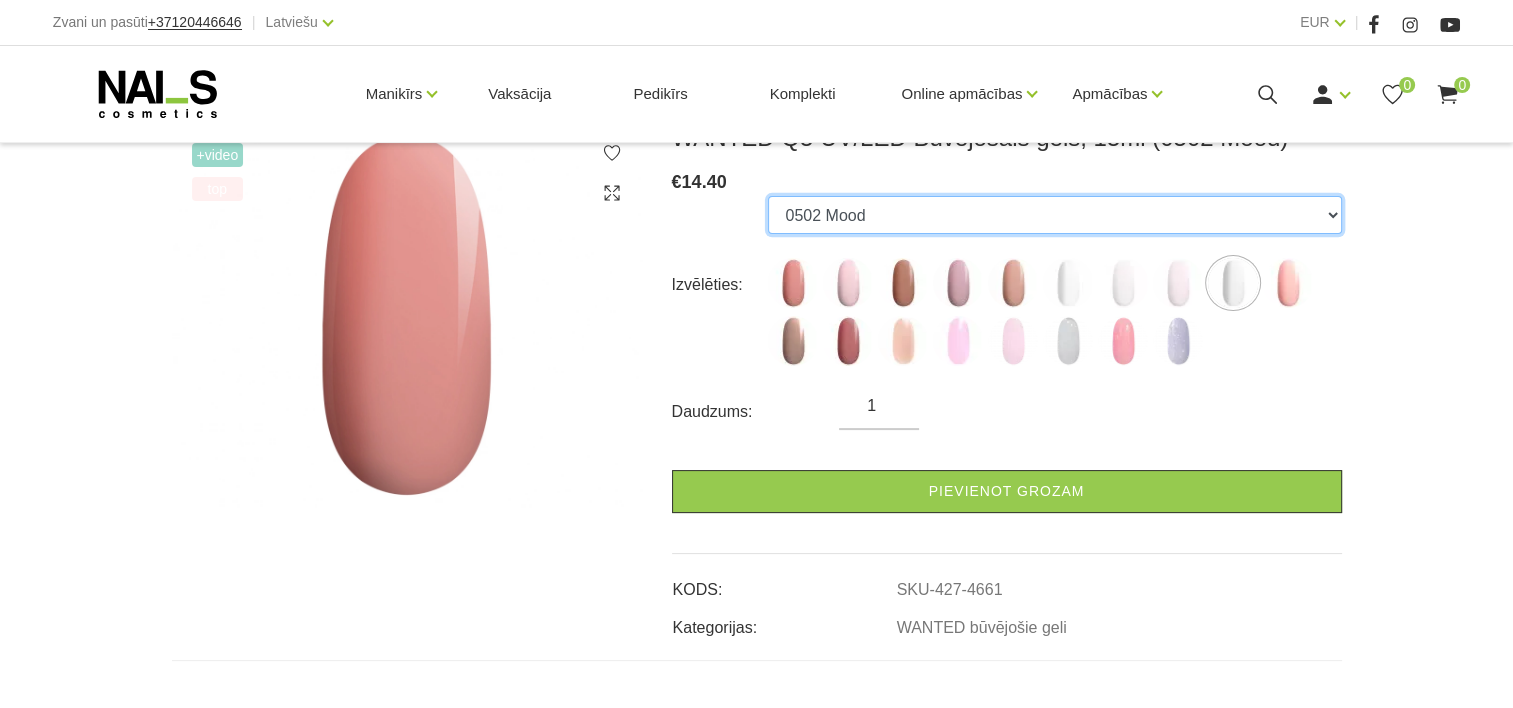 click on "0502 Mood 0505 Dream Rose 0504 Caramel 0501 Nude Sparkle 0503 Macchiato 0500 Premium Clear 0506 Pastel Porcelain 0507 Bubble Gum 0508 Milky Way 0509 Pale Pink 0510 Hot Chocolate 0511 Dust Rose 0513 Peach Sparkle 0512 Zephyr 0516 Rose Water 0514 Elegant Frost 0517 Cherry Blossom 0515 Seashell" at bounding box center (1054, 215) 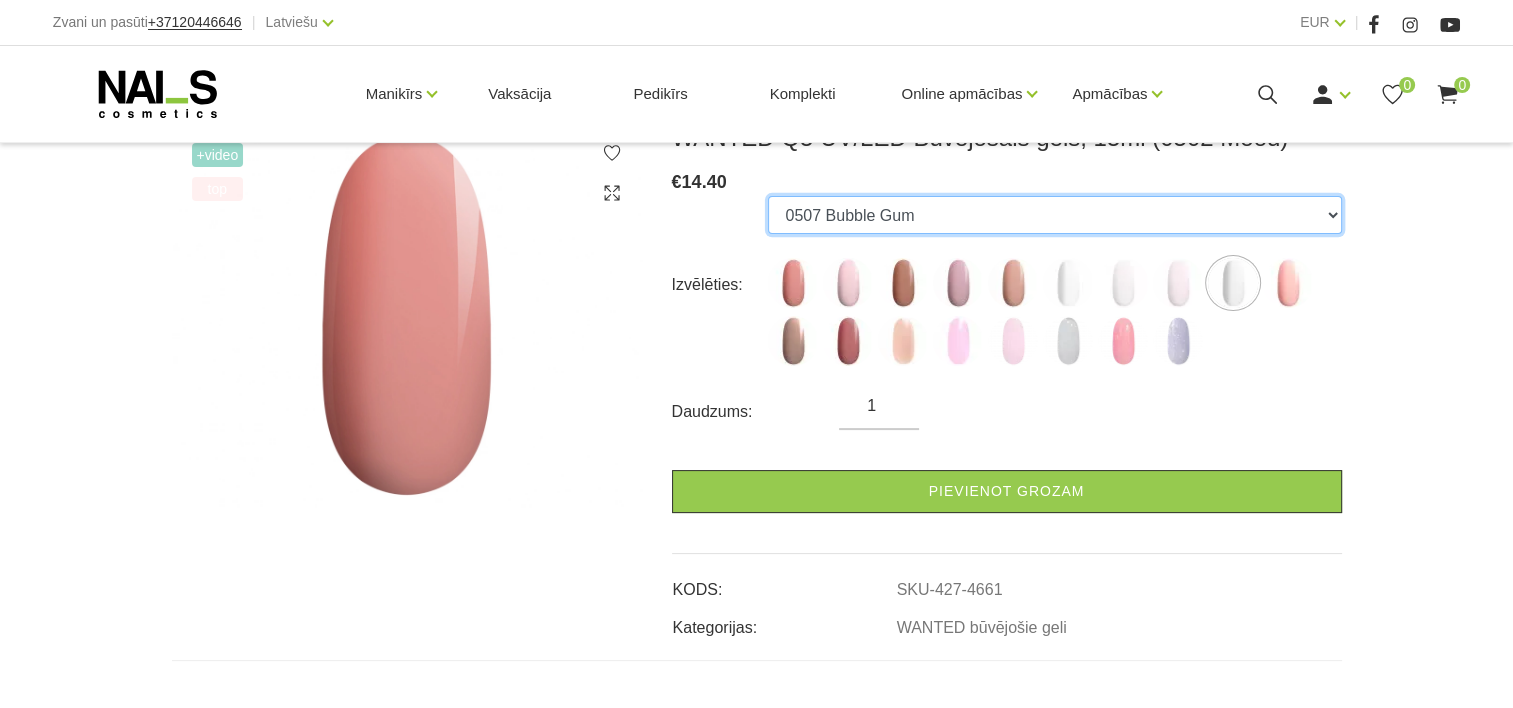click on "0502 Mood 0505 Dream Rose 0504 Caramel 0501 Nude Sparkle 0503 Macchiato 0500 Premium Clear 0506 Pastel Porcelain 0507 Bubble Gum 0508 Milky Way 0509 Pale Pink 0510 Hot Chocolate 0511 Dust Rose 0513 Peach Sparkle 0512 Zephyr 0516 Rose Water 0514 Elegant Frost 0517 Cherry Blossom 0515 Seashell" at bounding box center (1054, 215) 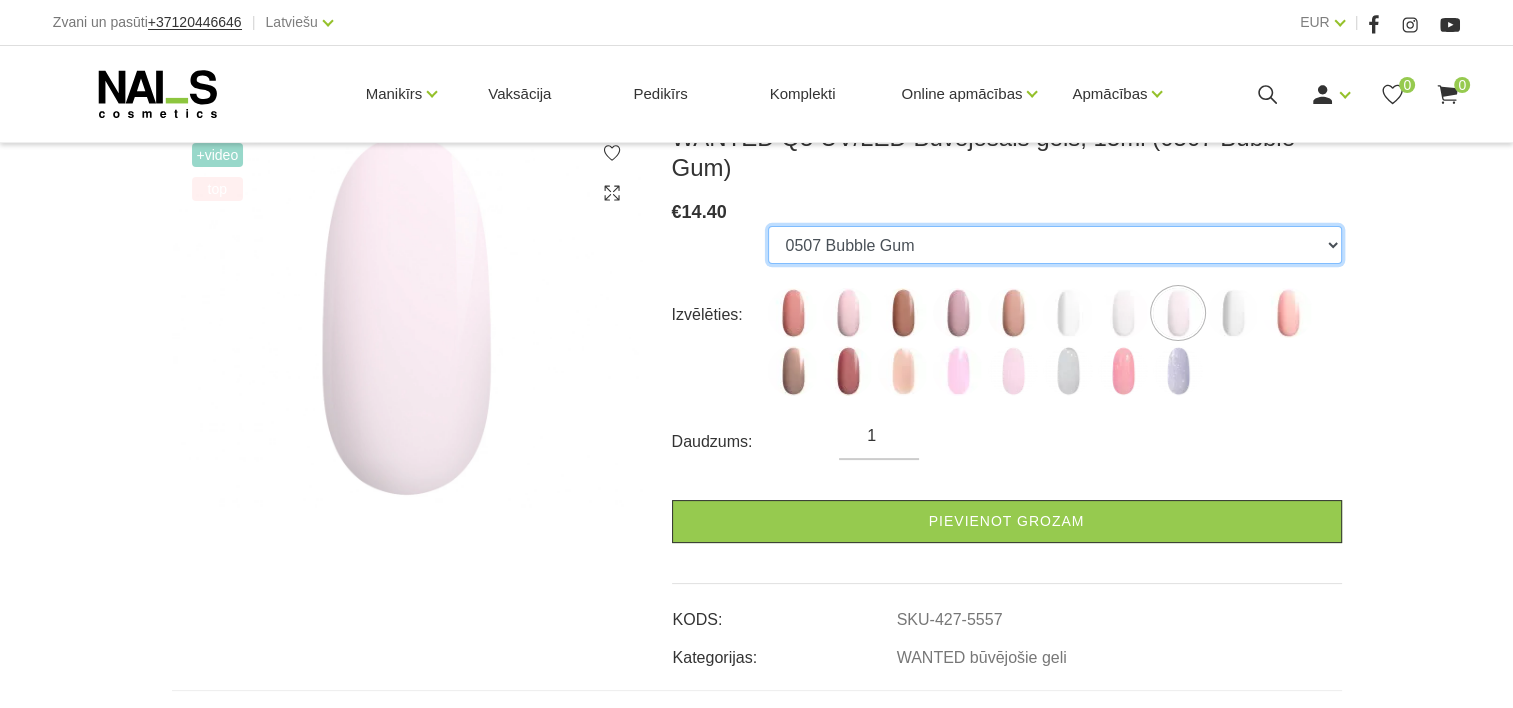click on "0502 Mood 0505 Dream Rose 0504 Caramel 0501 Nude Sparkle 0503 Macchiato 0500 Premium Clear 0506 Pastel Porcelain 0507 Bubble Gum 0508 Milky Way 0509 Pale Pink 0510 Hot Chocolate 0511 Dust Rose 0513 Peach Sparkle 0512 Zephyr 0516 Rose Water 0514 Elegant Frost 0517 Cherry Blossom 0515 Seashell" at bounding box center [1054, 245] 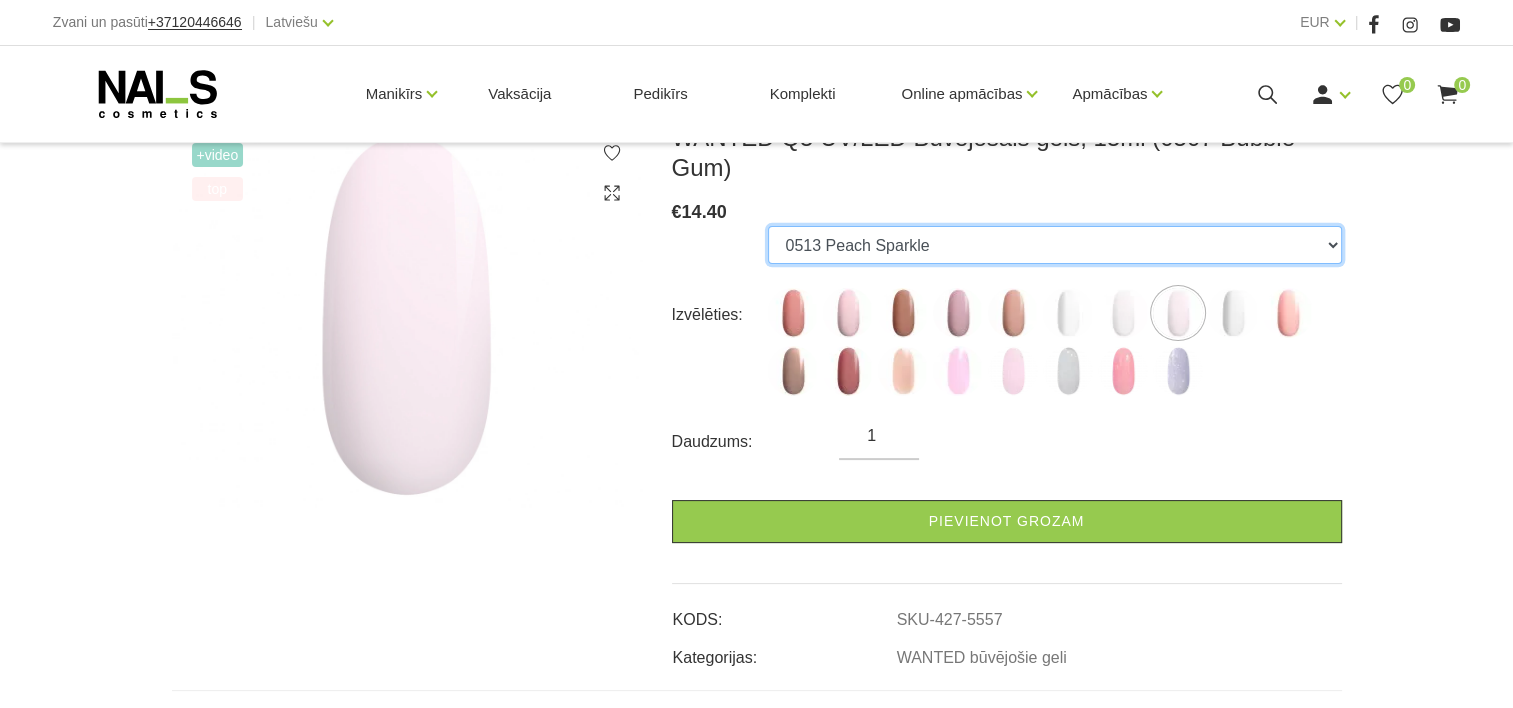 click on "0502 Mood 0505 Dream Rose 0504 Caramel 0501 Nude Sparkle 0503 Macchiato 0500 Premium Clear 0506 Pastel Porcelain 0507 Bubble Gum 0508 Milky Way 0509 Pale Pink 0510 Hot Chocolate 0511 Dust Rose 0513 Peach Sparkle 0512 Zephyr 0516 Rose Water 0514 Elegant Frost 0517 Cherry Blossom 0515 Seashell" at bounding box center (1054, 245) 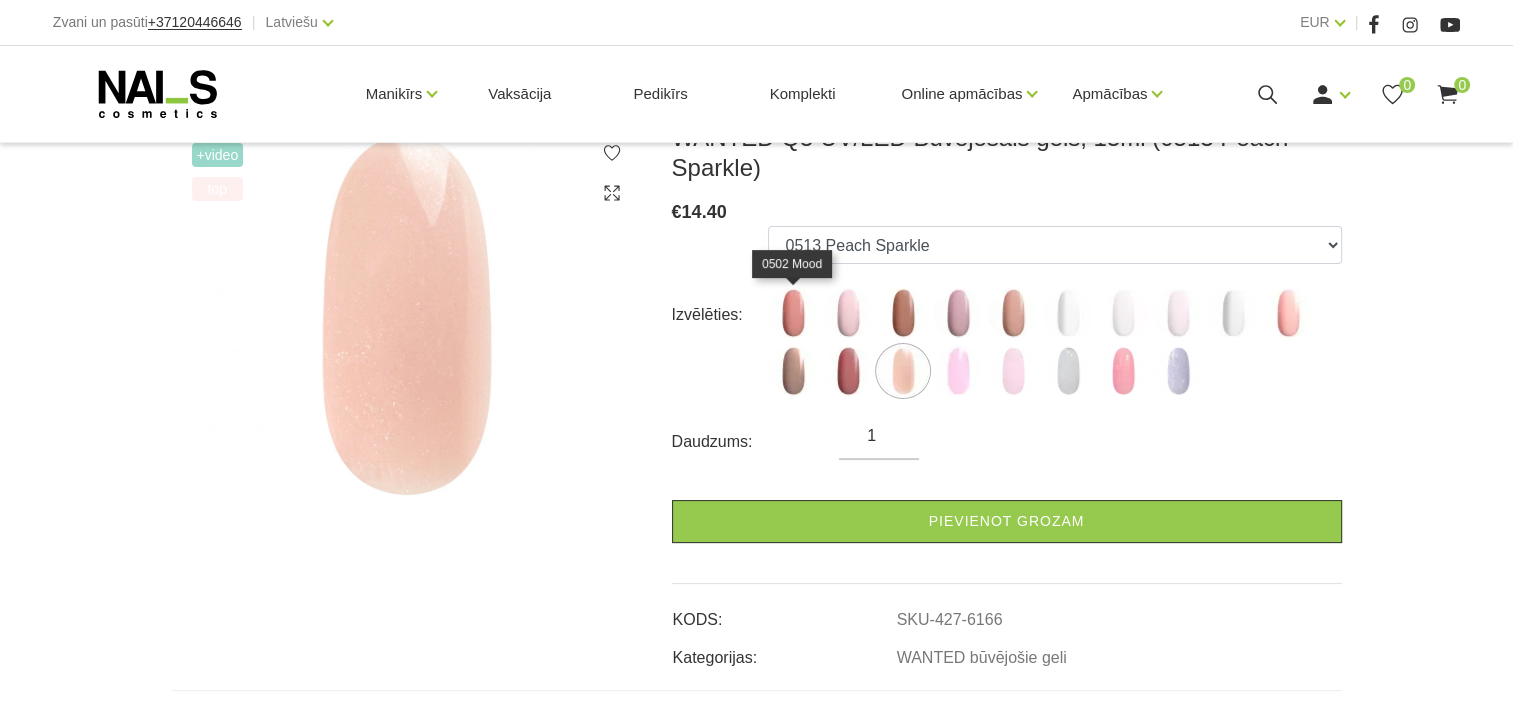 click at bounding box center (793, 313) 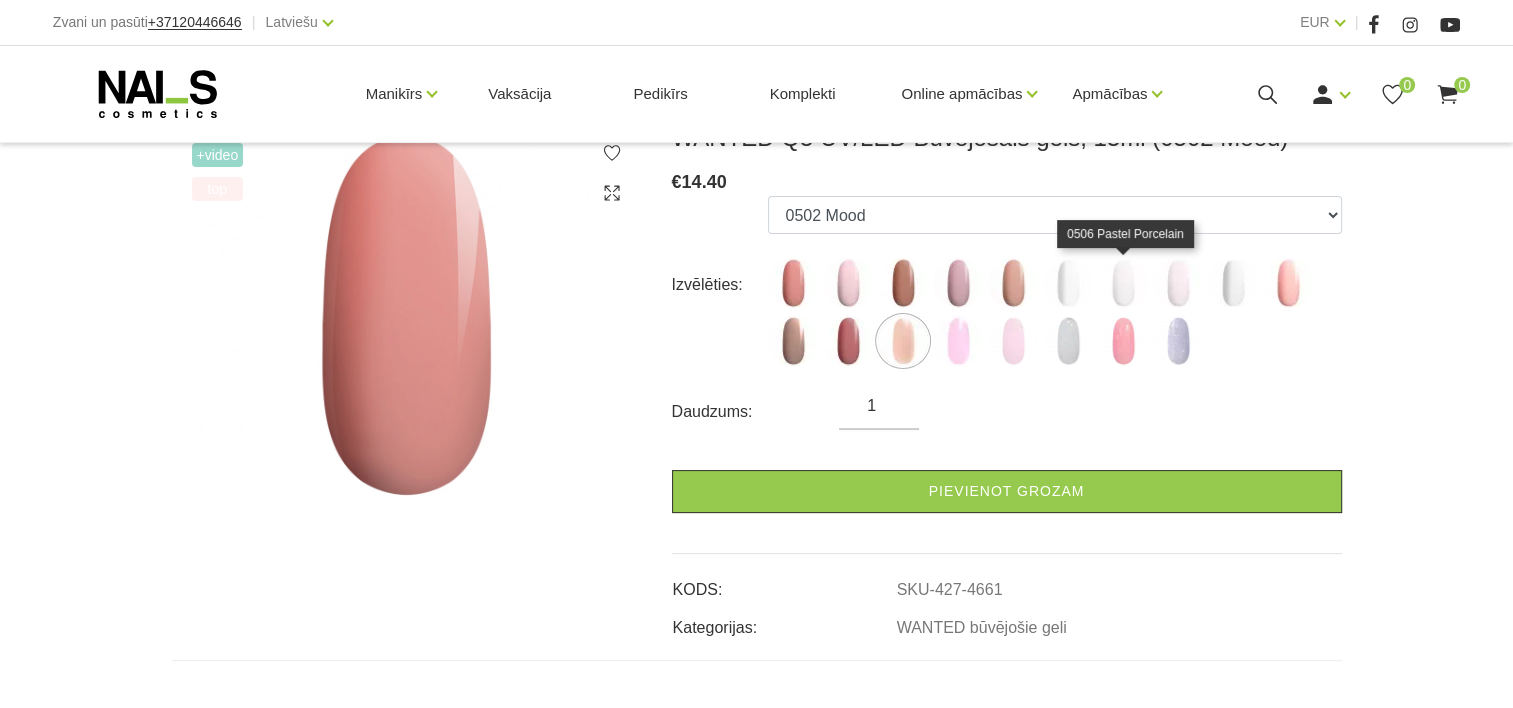 click at bounding box center (1123, 283) 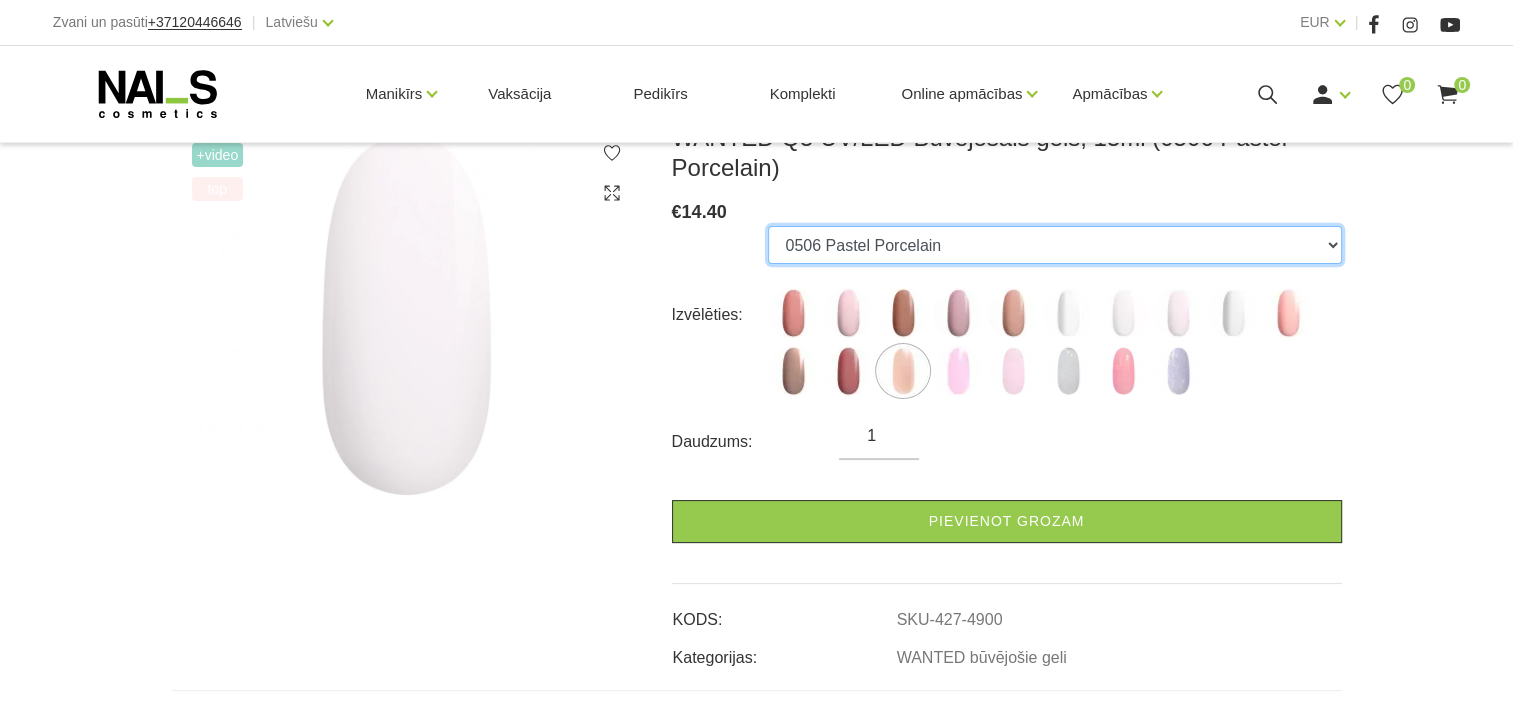 click on "0502 Mood 0505 Dream Rose 0504 Caramel 0501 Nude Sparkle 0503 Macchiato 0500 Premium Clear 0506 Pastel Porcelain 0507 Bubble Gum 0508 Milky Way 0509 Pale Pink 0510 Hot Chocolate 0511 Dust Rose 0513 Peach Sparkle 0512 Zephyr 0516 Rose Water 0514 Elegant Frost 0517 Cherry Blossom 0515 Seashell" at bounding box center (1054, 245) 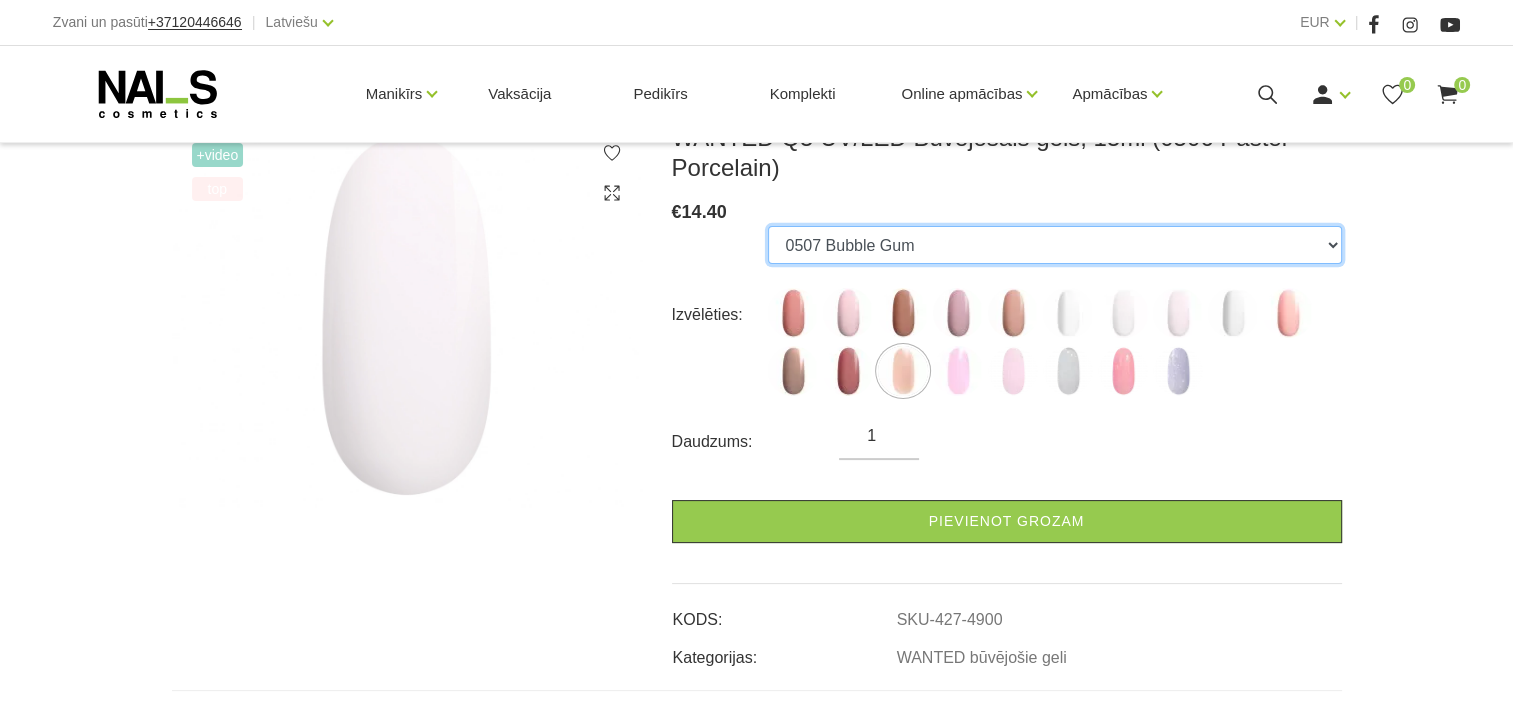 click on "0502 Mood 0505 Dream Rose 0504 Caramel 0501 Nude Sparkle 0503 Macchiato 0500 Premium Clear 0506 Pastel Porcelain 0507 Bubble Gum 0508 Milky Way 0509 Pale Pink 0510 Hot Chocolate 0511 Dust Rose 0513 Peach Sparkle 0512 Zephyr 0516 Rose Water 0514 Elegant Frost 0517 Cherry Blossom 0515 Seashell" at bounding box center [1054, 245] 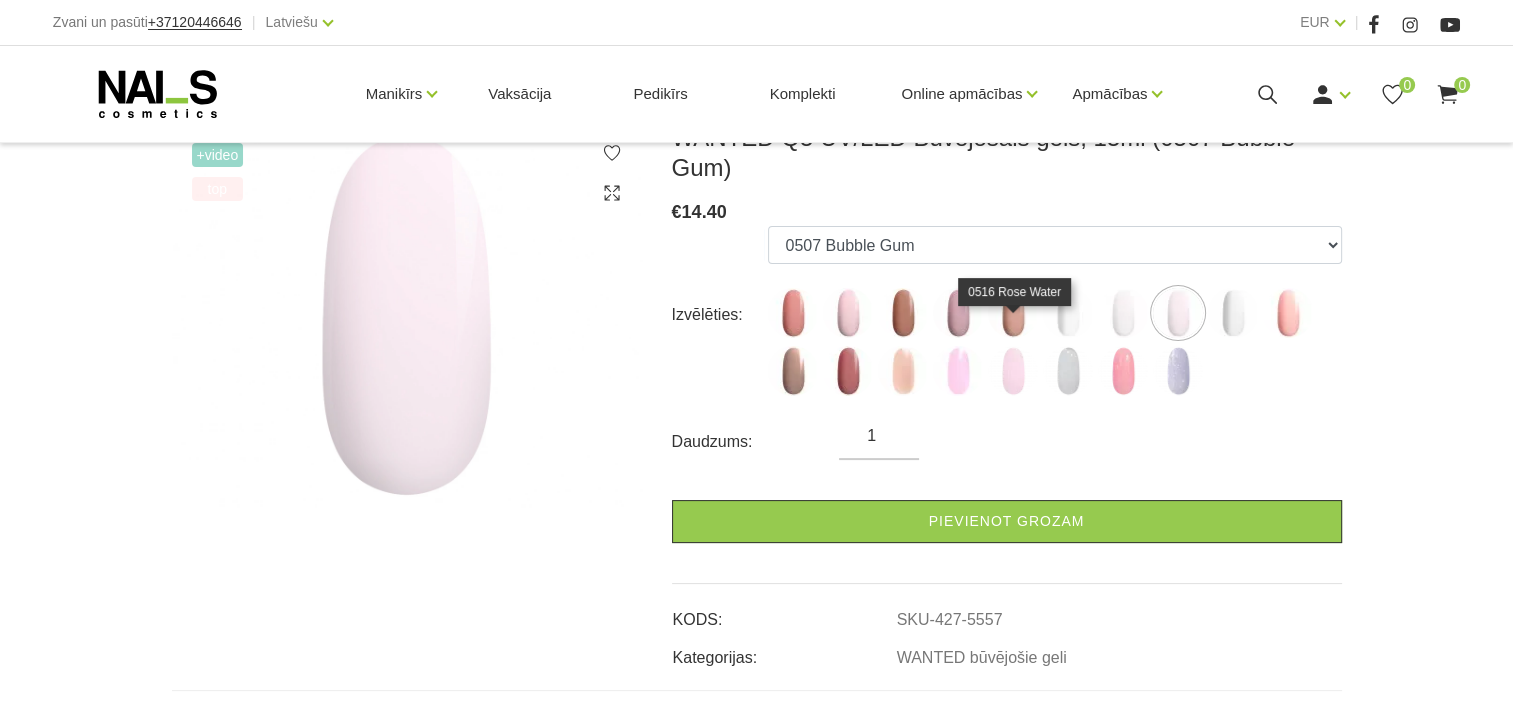 click at bounding box center [1013, 371] 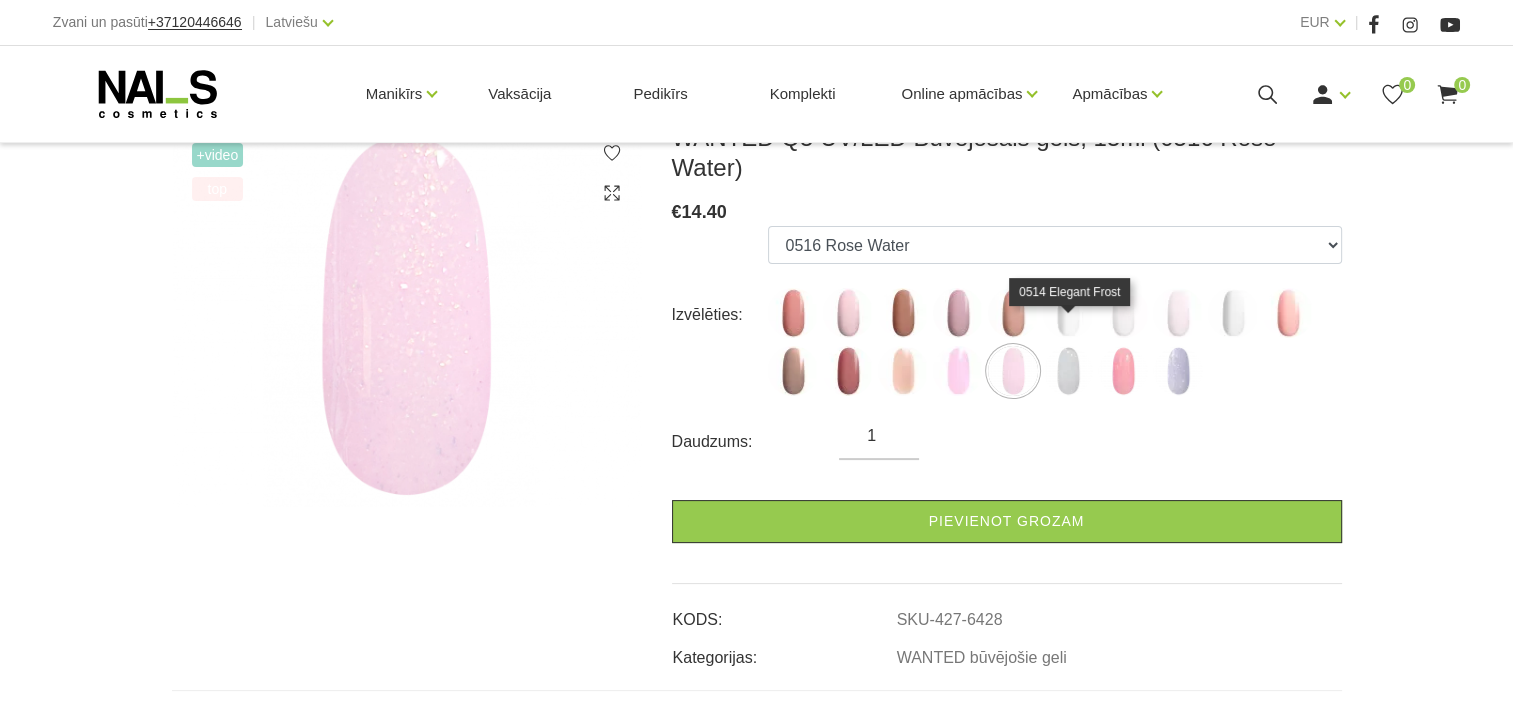 click at bounding box center [1068, 371] 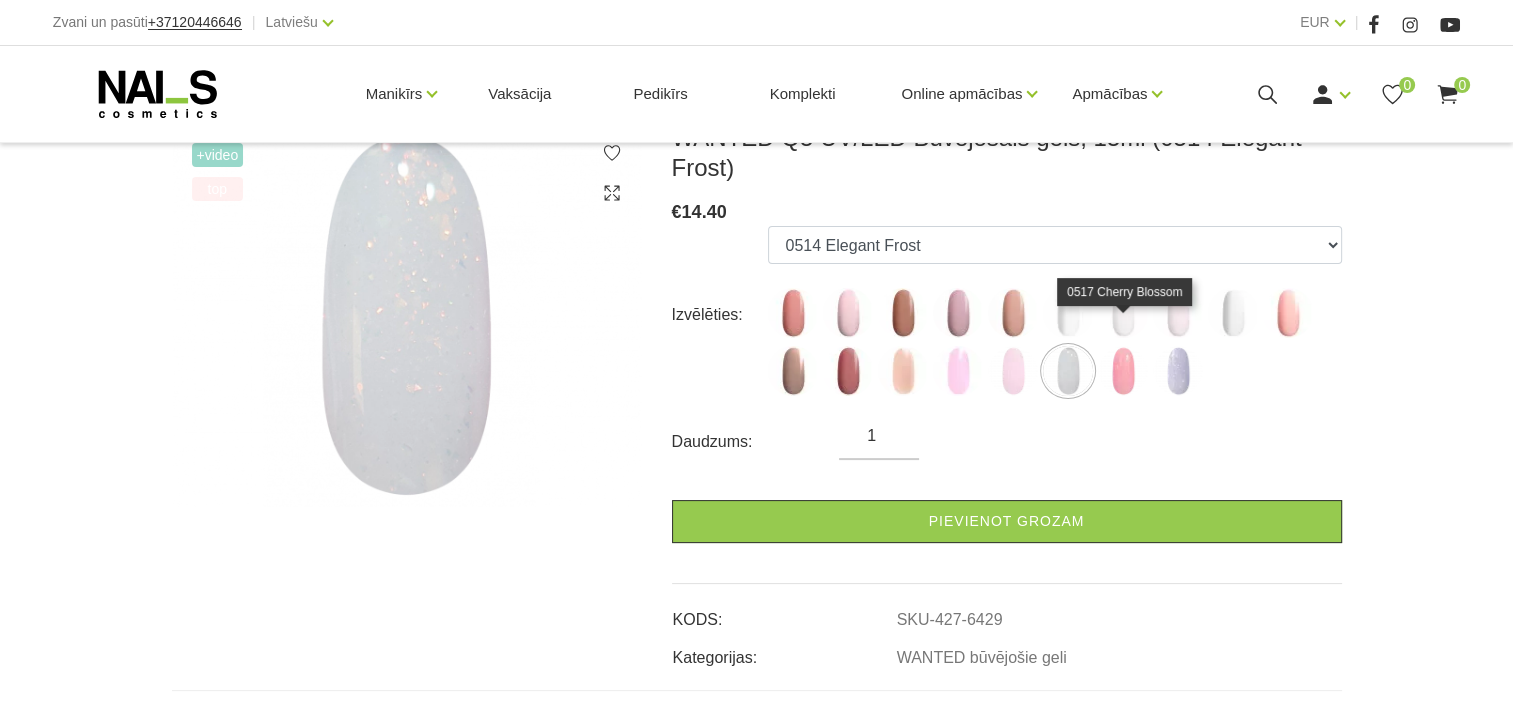 click at bounding box center [1123, 371] 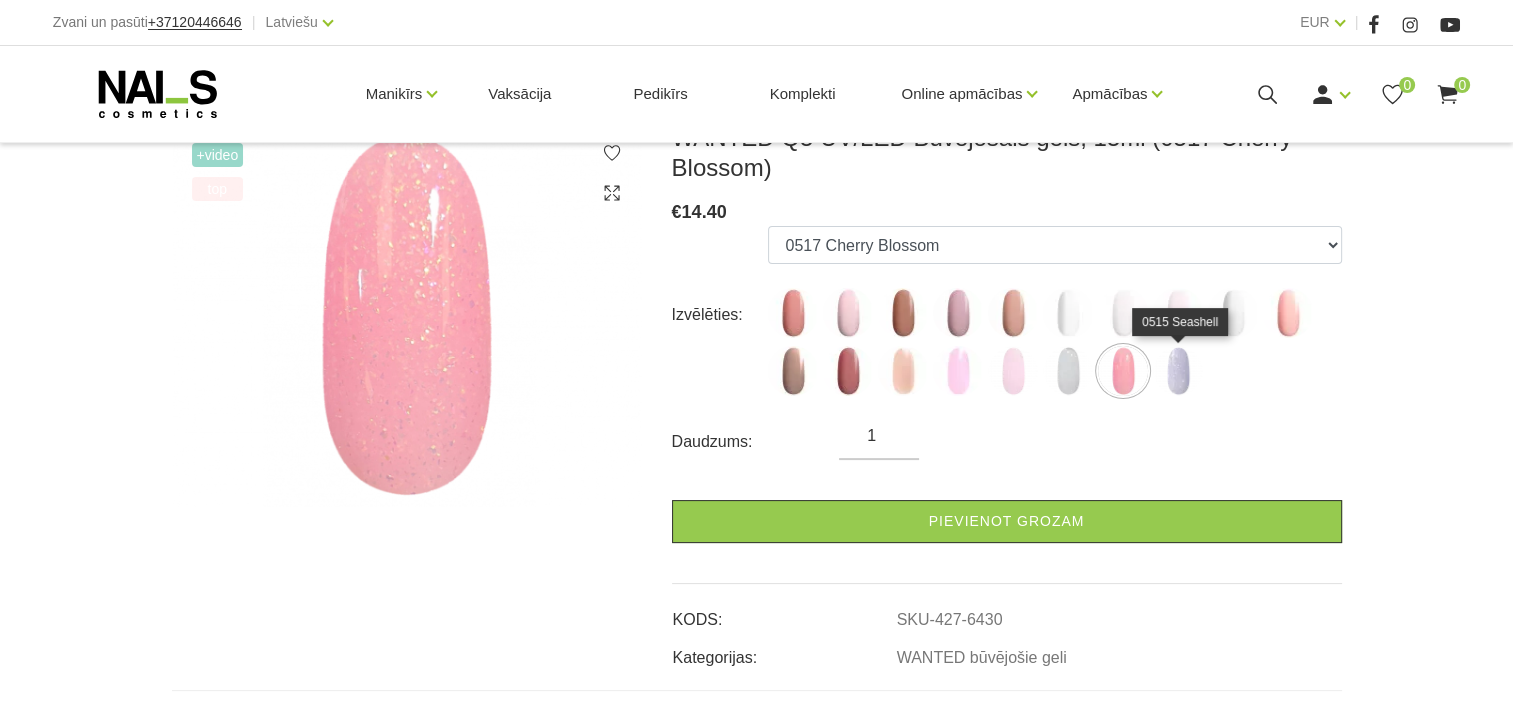 click at bounding box center [1178, 371] 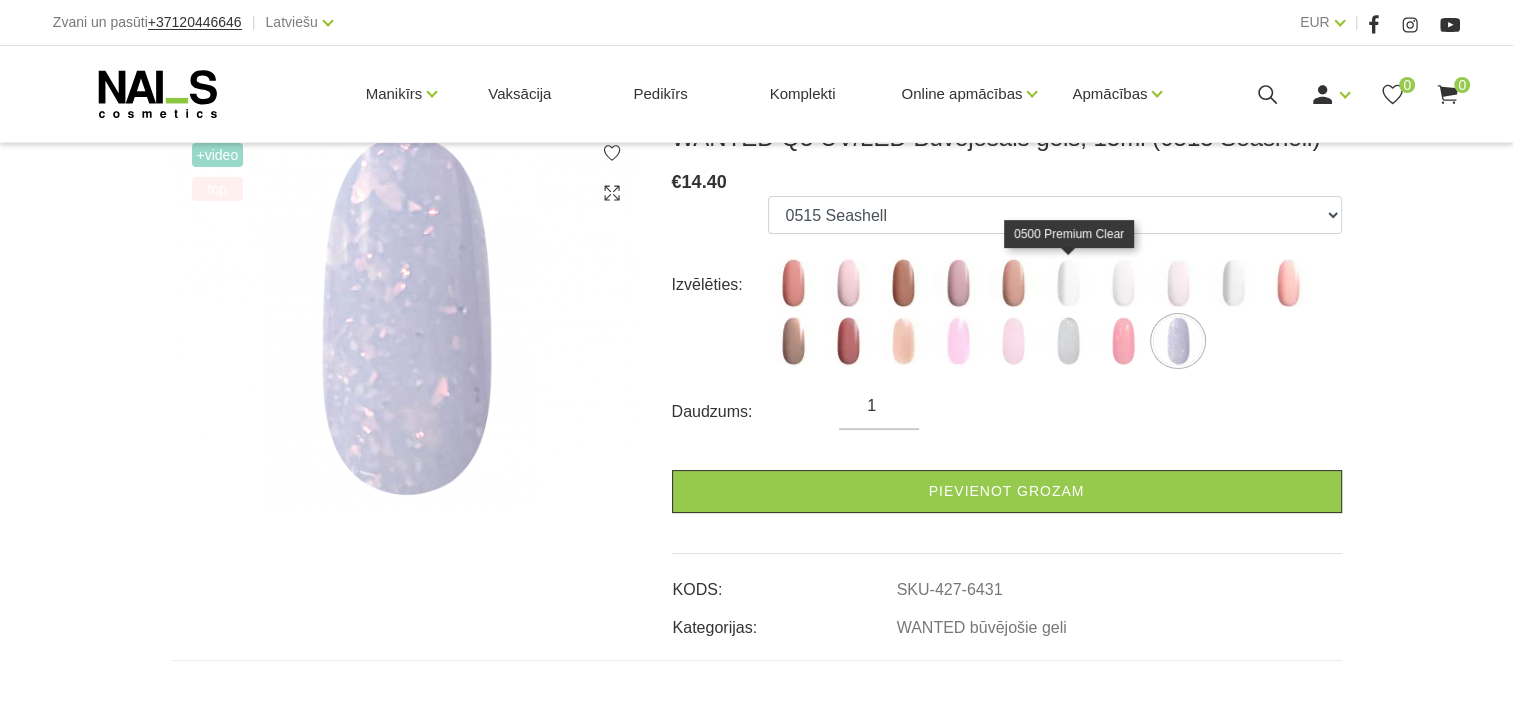 click at bounding box center [1068, 283] 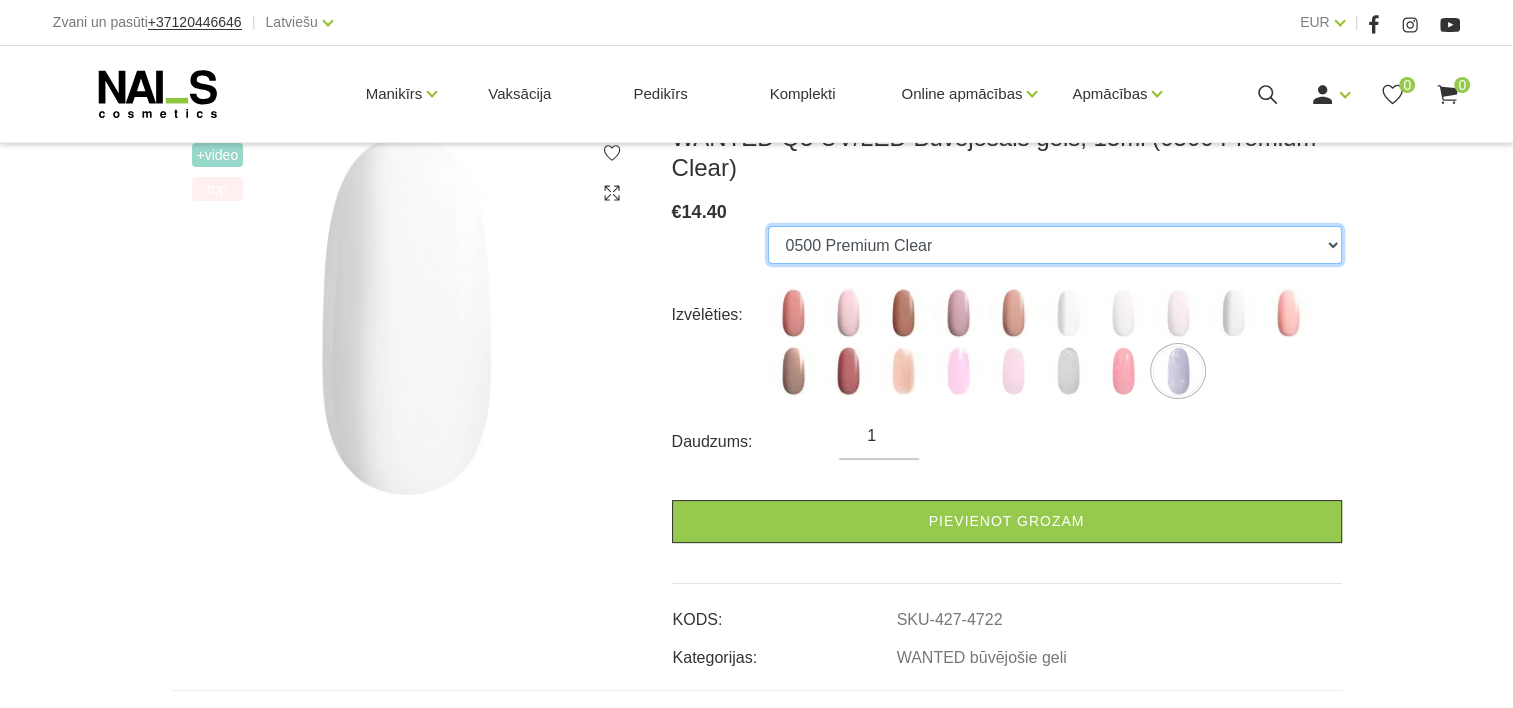 drag, startPoint x: 947, startPoint y: 248, endPoint x: 785, endPoint y: 245, distance: 162.02777 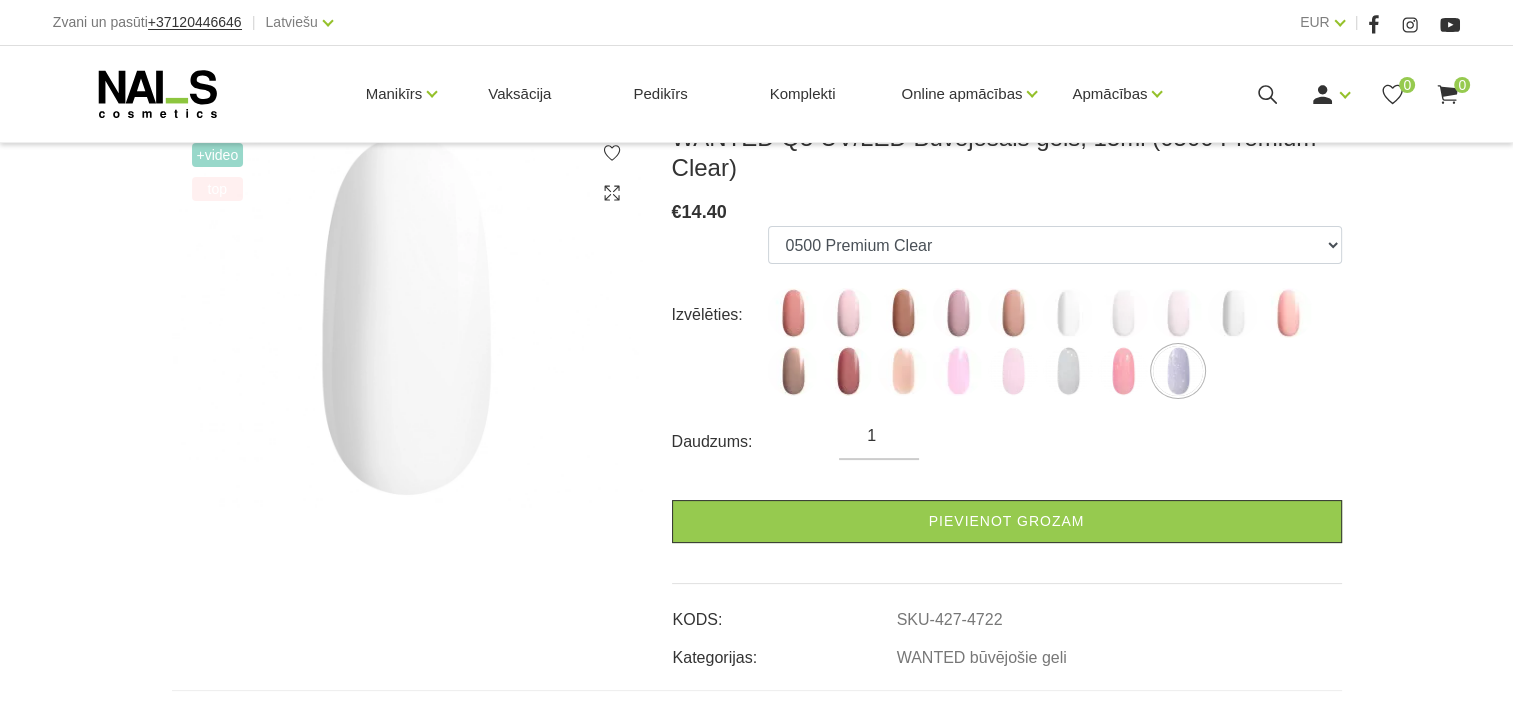 drag, startPoint x: 787, startPoint y: 244, endPoint x: 698, endPoint y: 287, distance: 98.84331 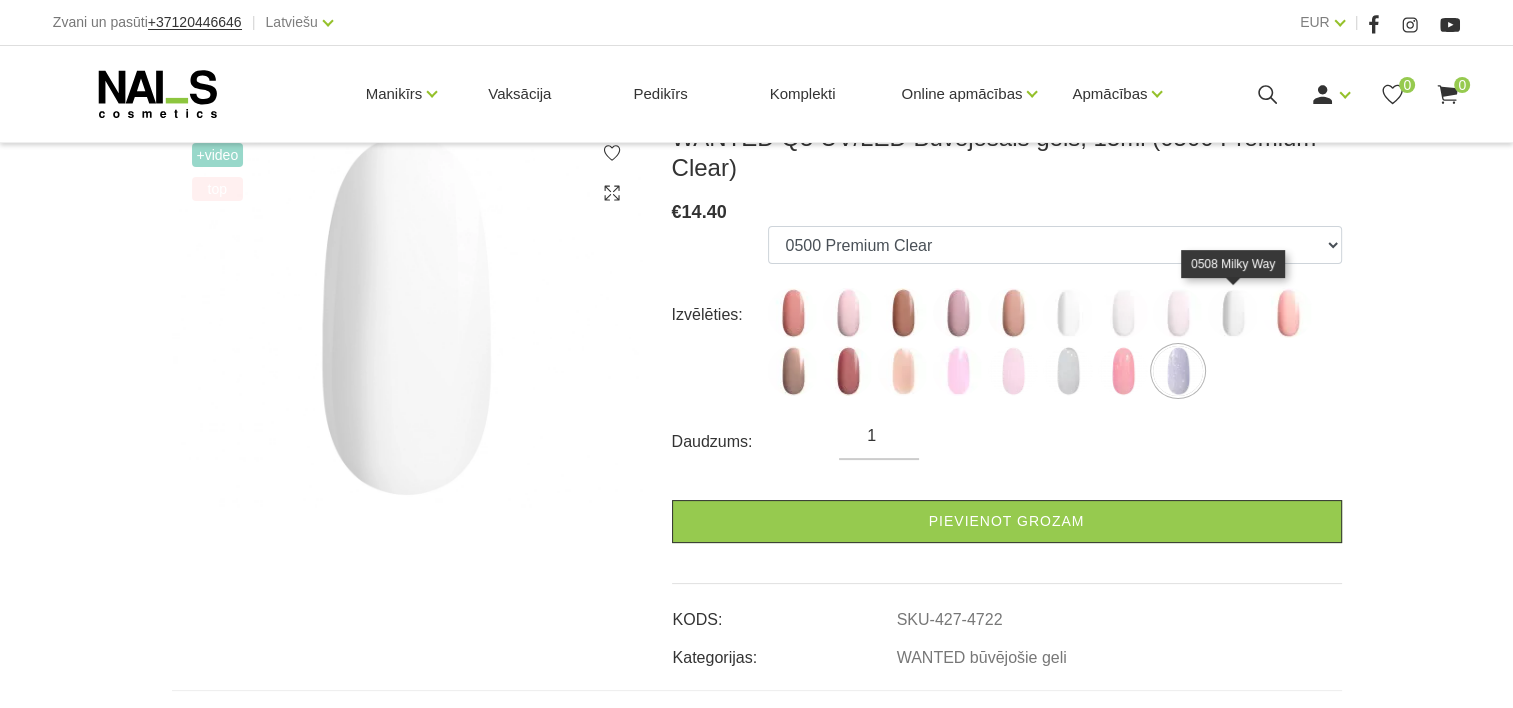 click at bounding box center (1233, 313) 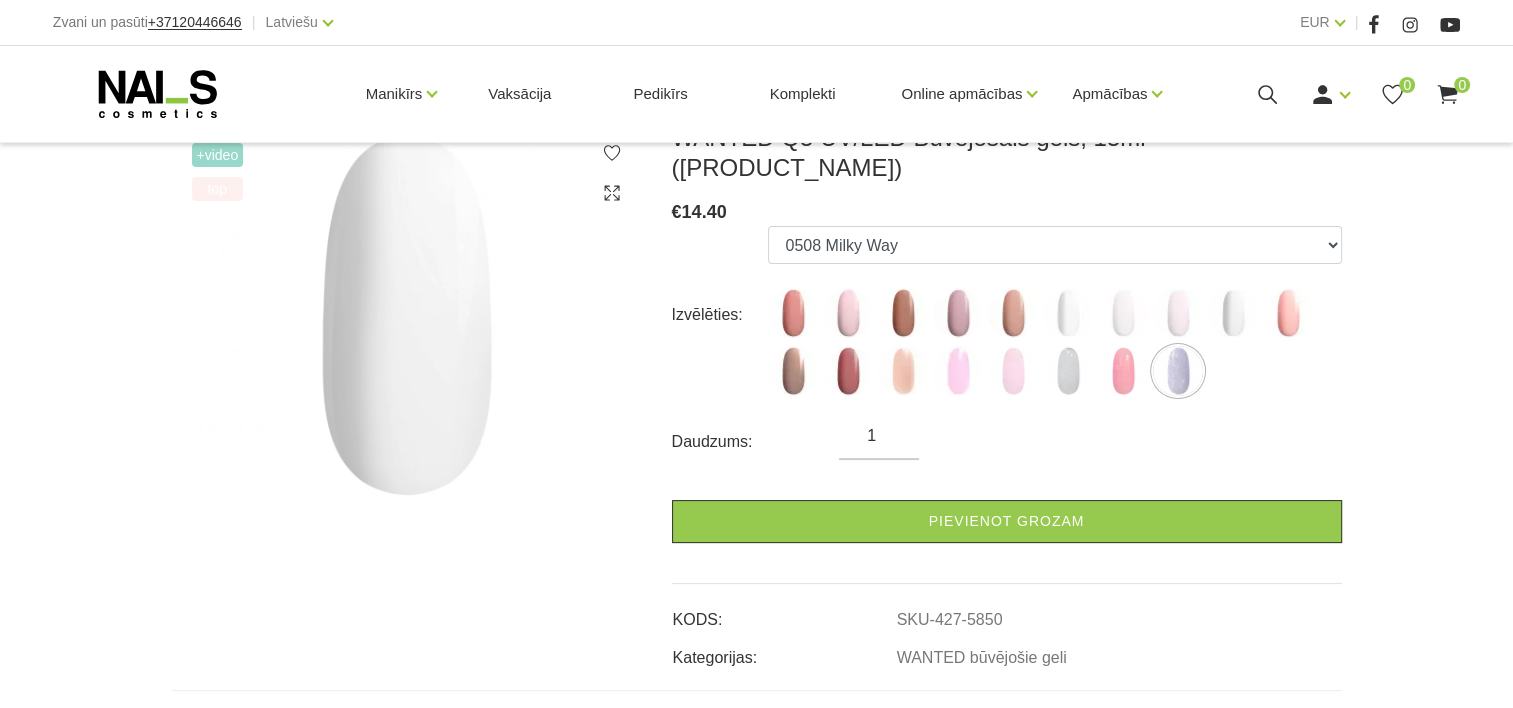 click on "0502 Mood 0505 Dream Rose 0504 Caramel 0501 Nude Sparkle 0503 Macchiato 0500 Premium Clear 0506 Pastel Porcelain 0507 Bubble Gum 0508 Milky Way 0509 Pale Pink 0510 Hot Chocolate 0511 Dust Rose 0513 Peach Sparkle 0512 Zephyr 0516 Rose Water 0514 Elegant Frost 0517 Cherry Blossom 0515 Seashell" at bounding box center [1054, 315] 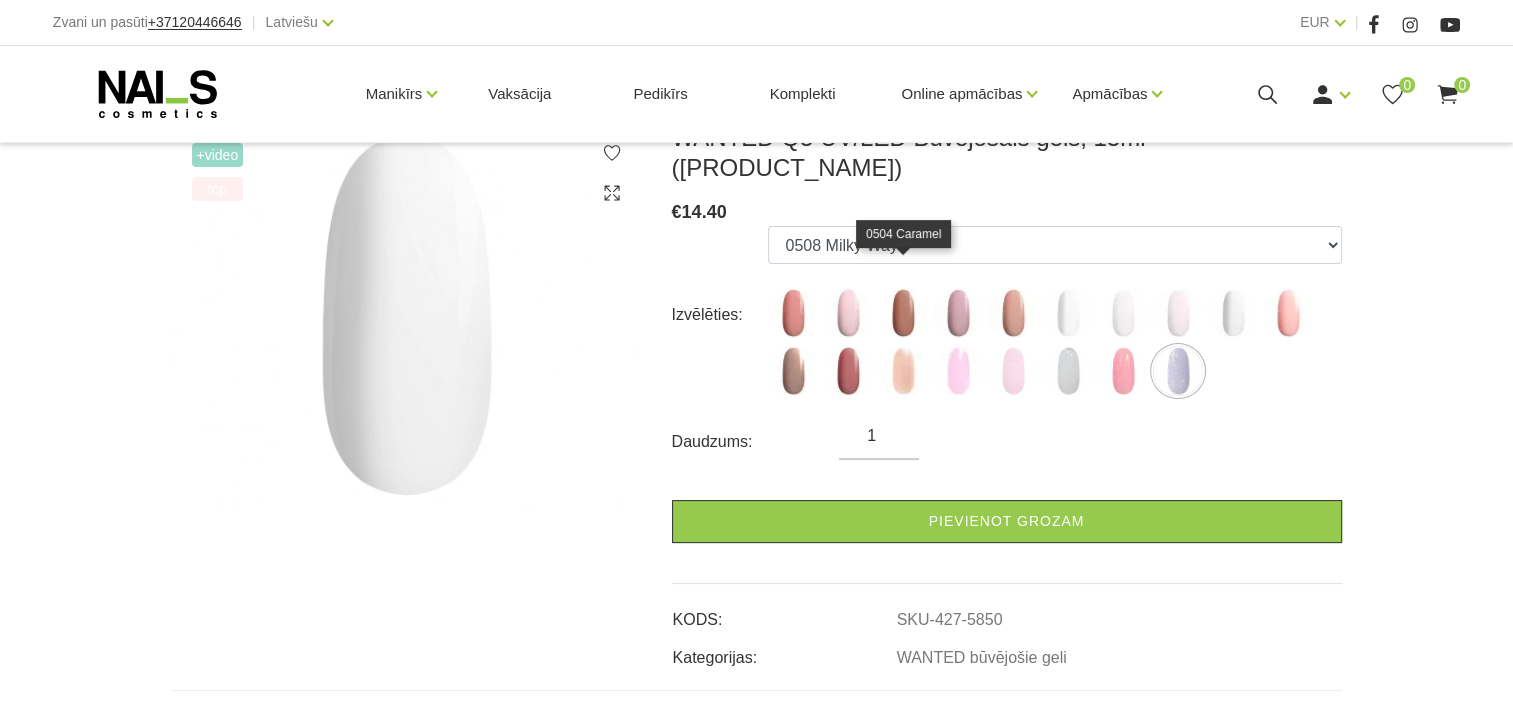 click at bounding box center [903, 313] 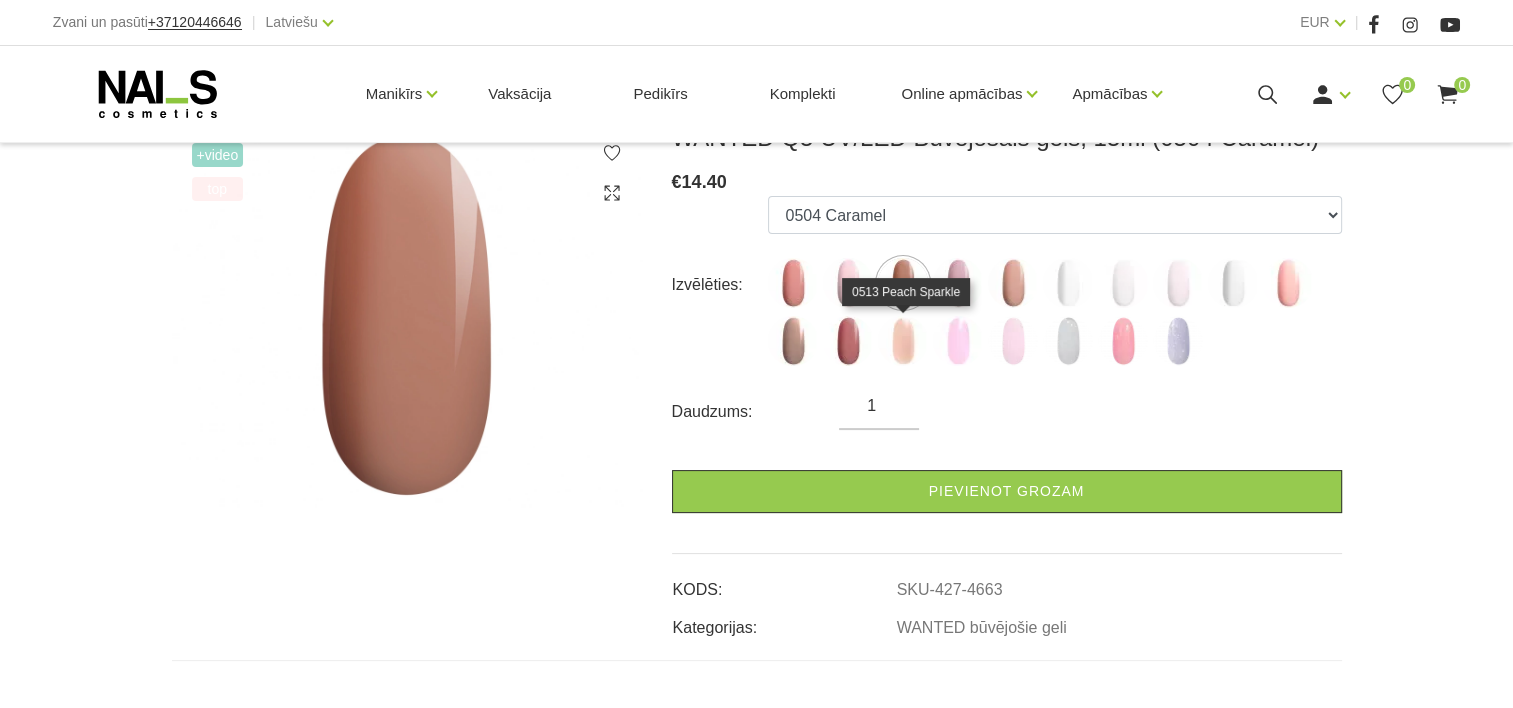 click at bounding box center [903, 341] 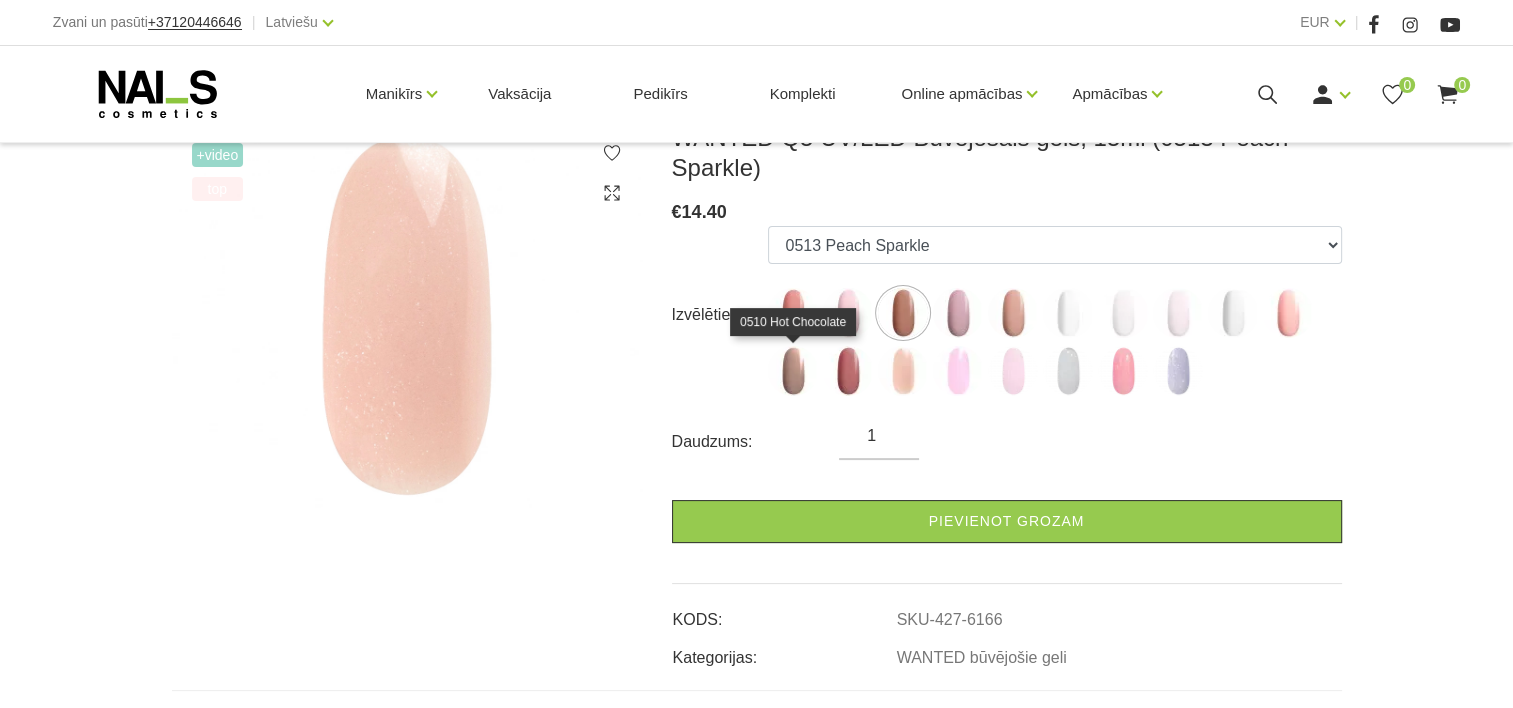 click at bounding box center (793, 371) 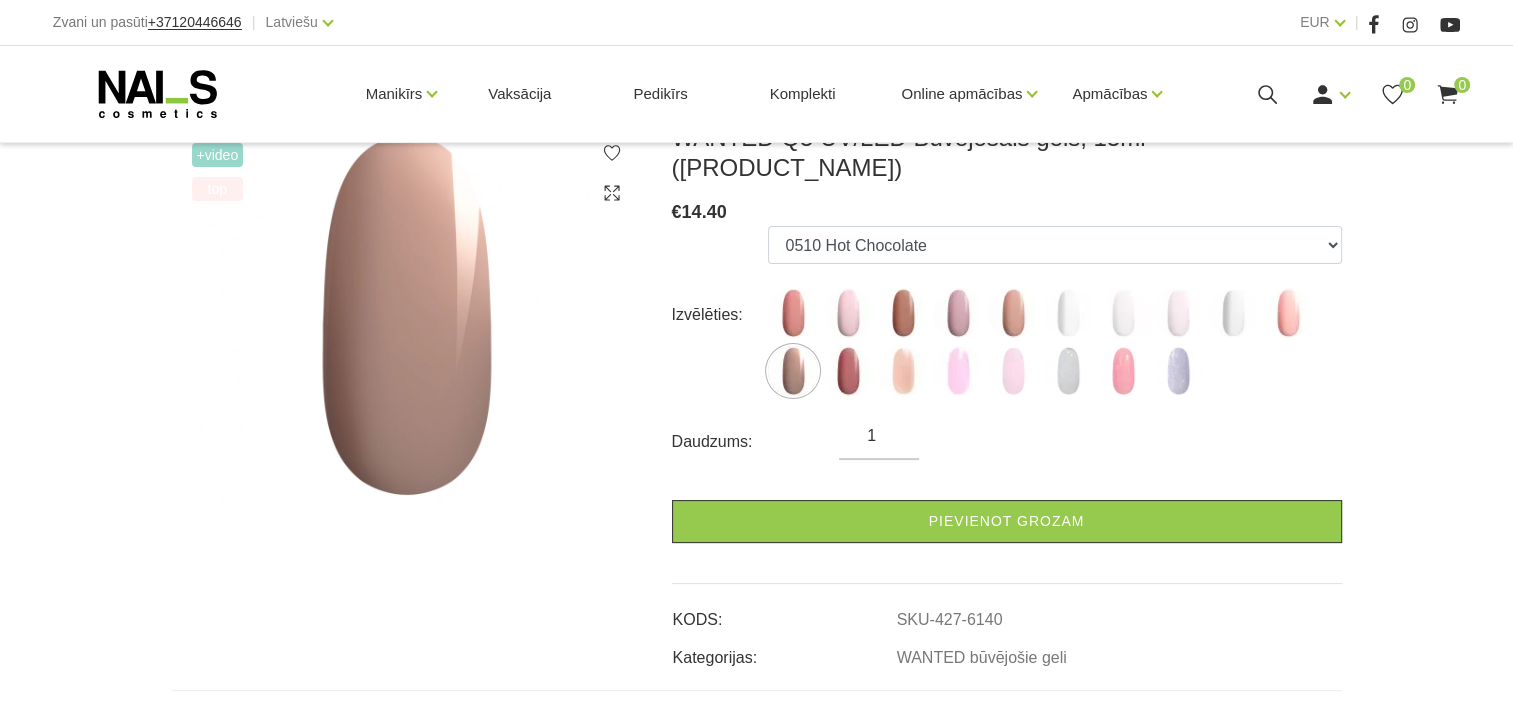 click on "+Video
top
WANTED Q5 UV/LED Būvējošais gels, 15ml (0510 Hot Chocolate)
€ 14.40
Izvēlēties:  0502 Mood 0505 Dream Rose 0504 Caramel 0501 Nude Sparkle 0503 Macchiato 0500 Premium Clear 0506 Pastel Porcelain 0507 Bubble Gum 0508 Milky Way 0509 Pale Pink 0510 Hot Chocolate 0511 Dust Rose 0513 Peach Sparkle 0512 Zephyr 0516 Rose Water 0514 Elegant Frost 0517 Cherry Blossom 0515 Seashell Daudzums:  1
Pievienot grozam
KODS:
SKU-427-6140
Kategorijas:" at bounding box center [756, 953] 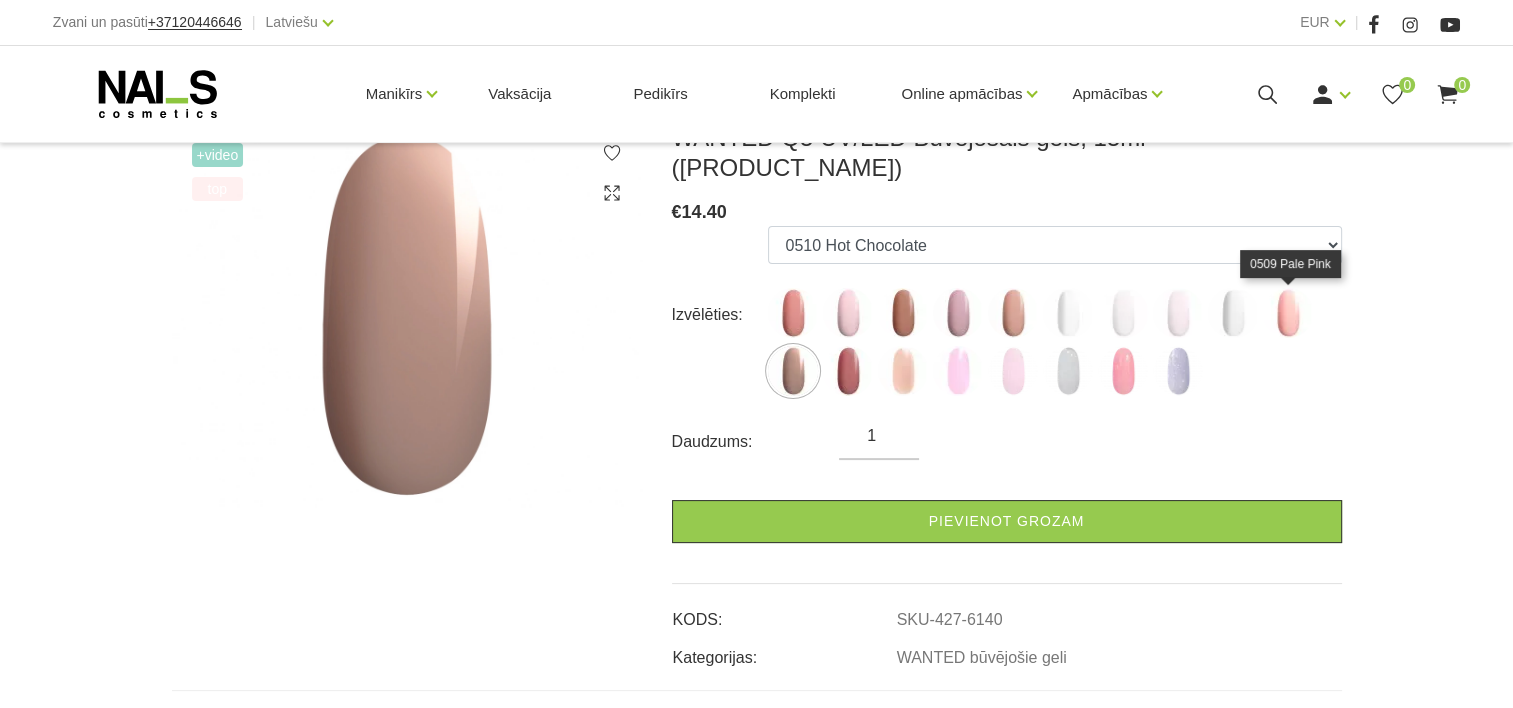 click at bounding box center (1288, 313) 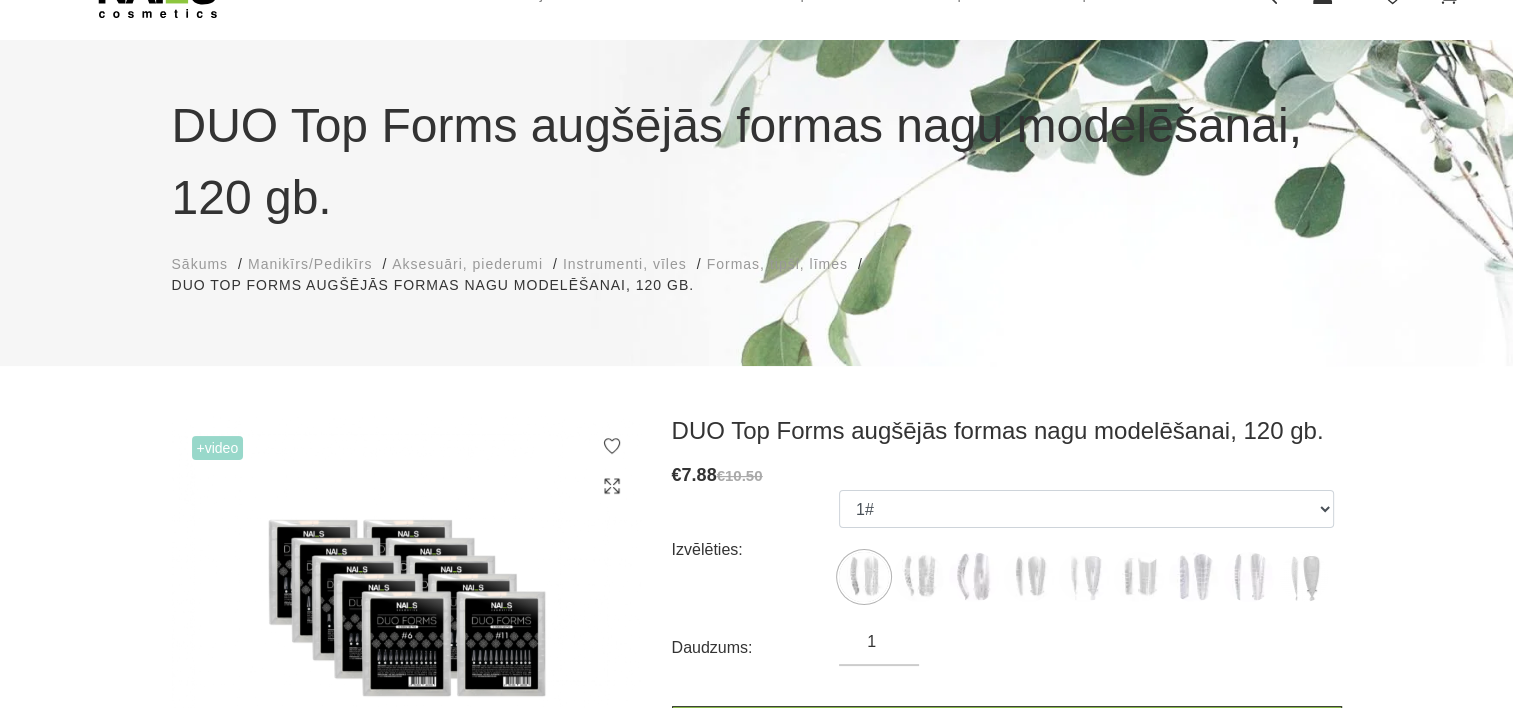 scroll, scrollTop: 300, scrollLeft: 0, axis: vertical 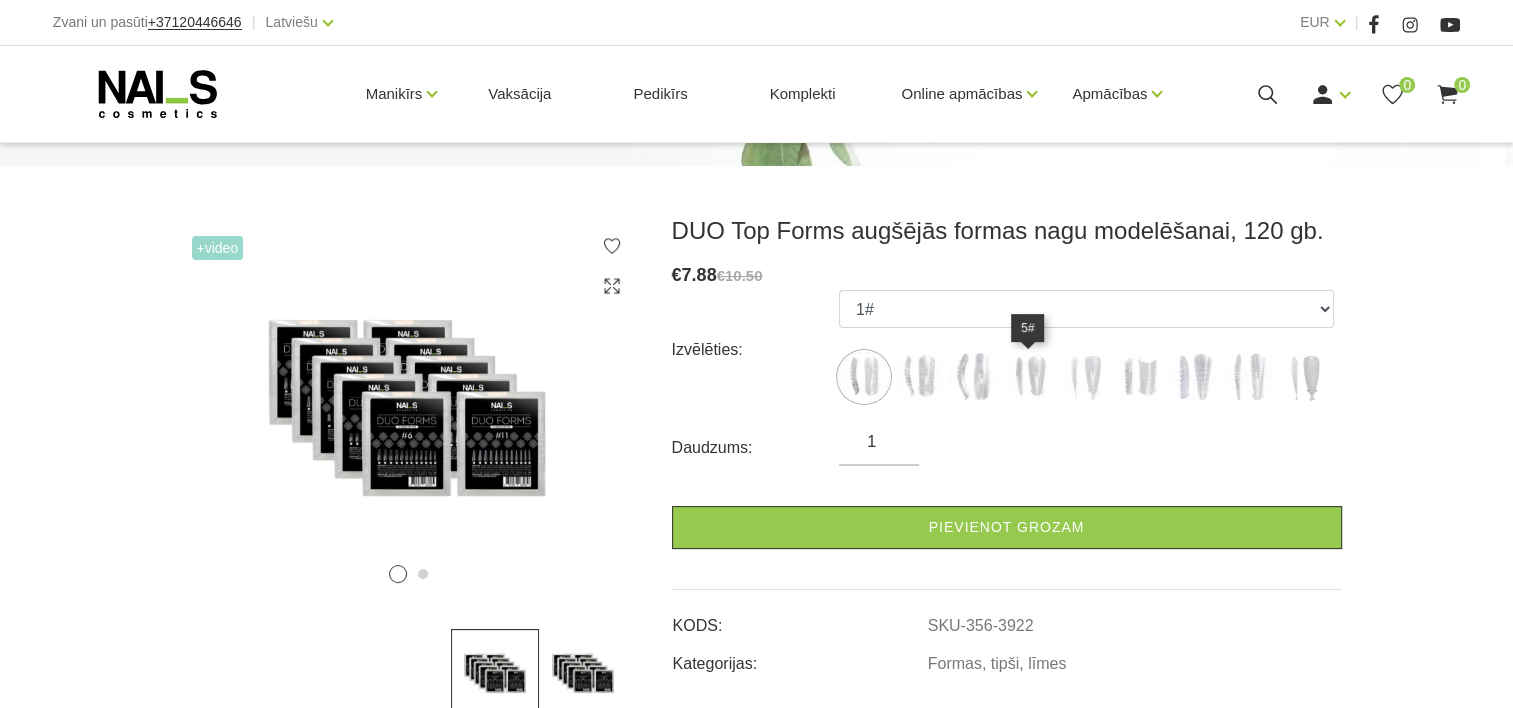click at bounding box center [1029, 377] 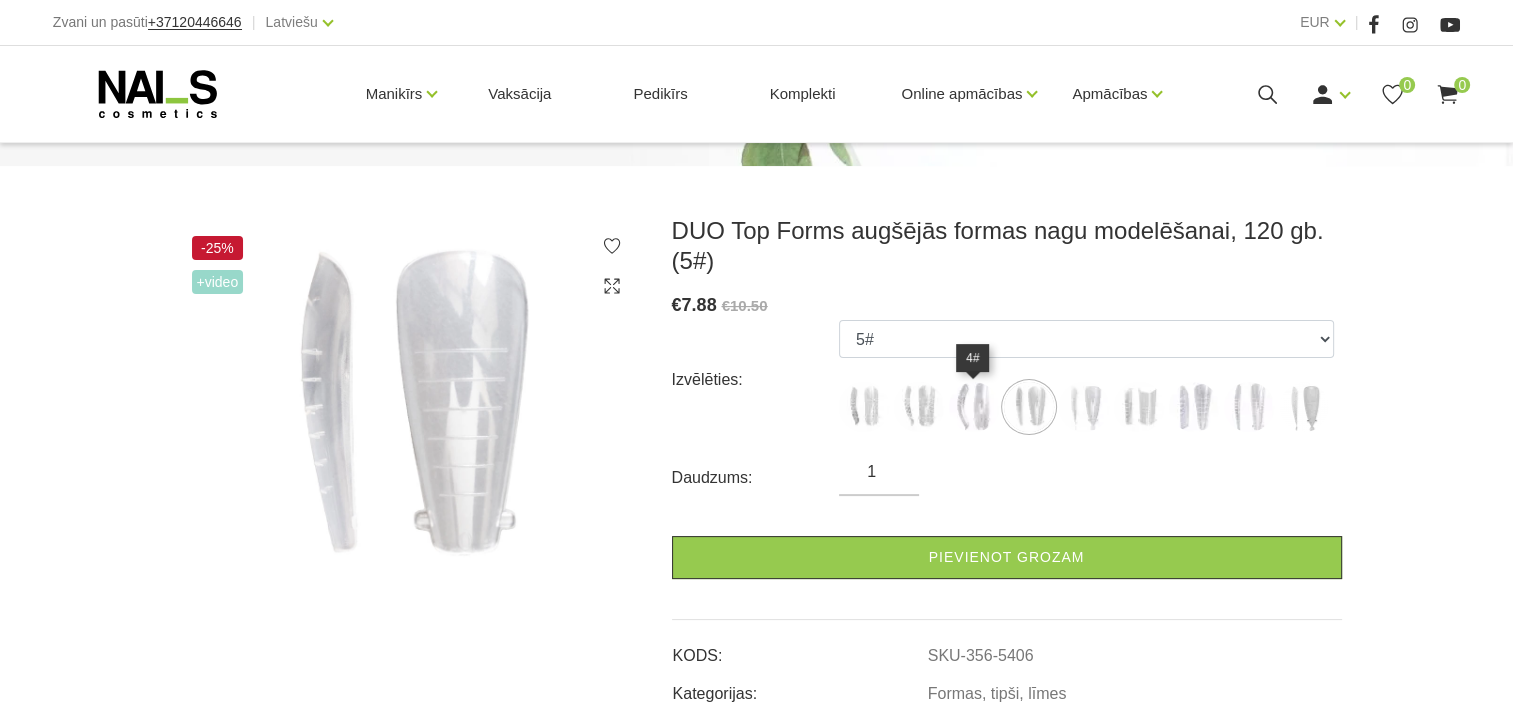 click at bounding box center [974, 407] 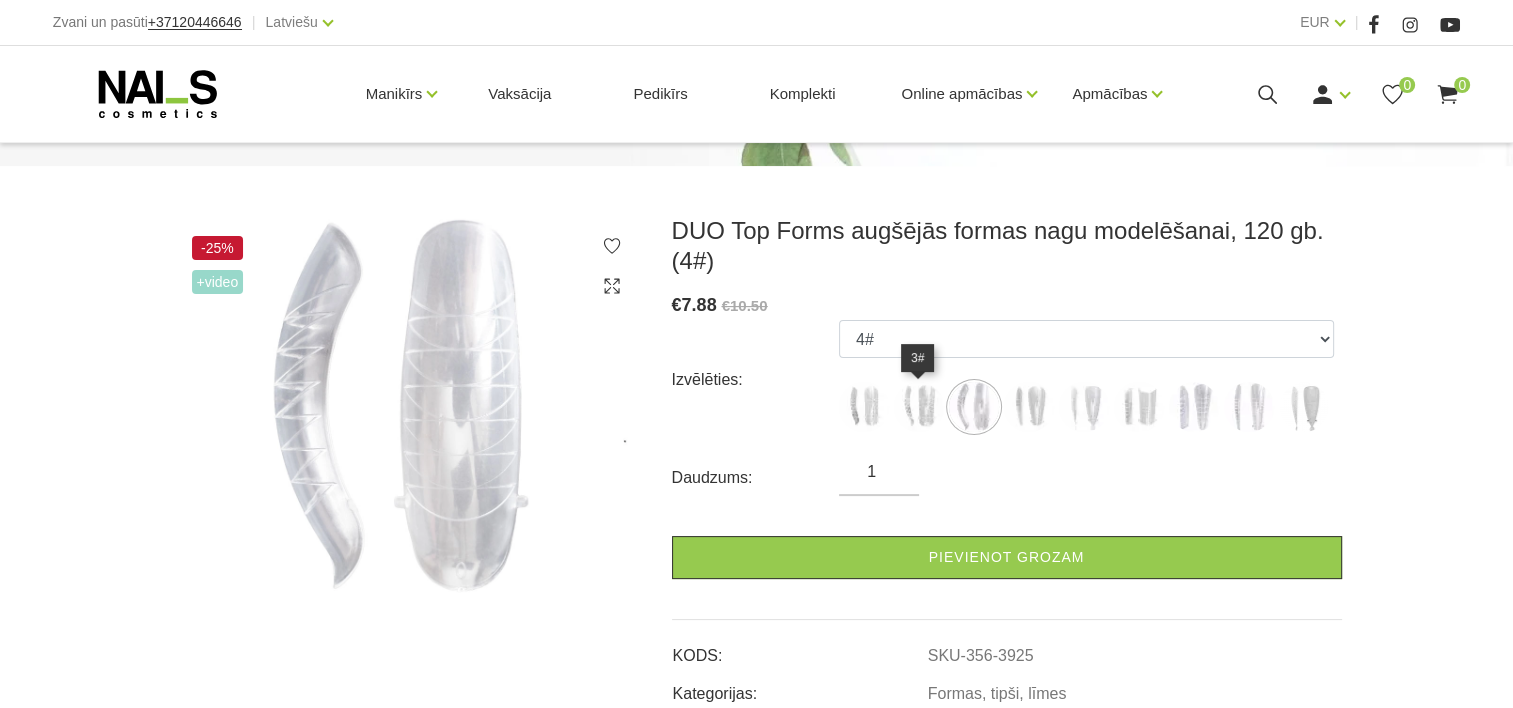click at bounding box center (919, 407) 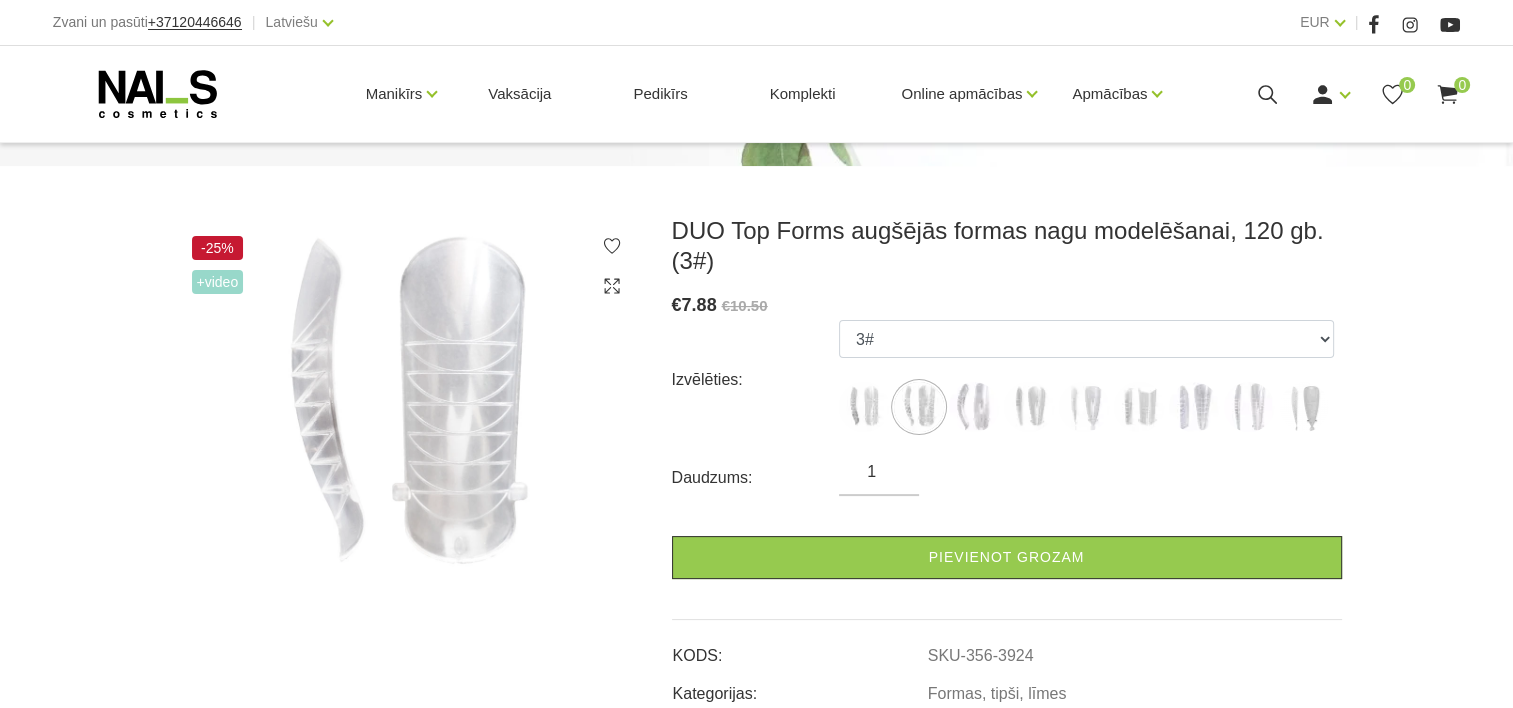 click on "1# 3# 4# 5# 6# 7# 11# 13# 6# /02 Snake" at bounding box center (1086, 380) 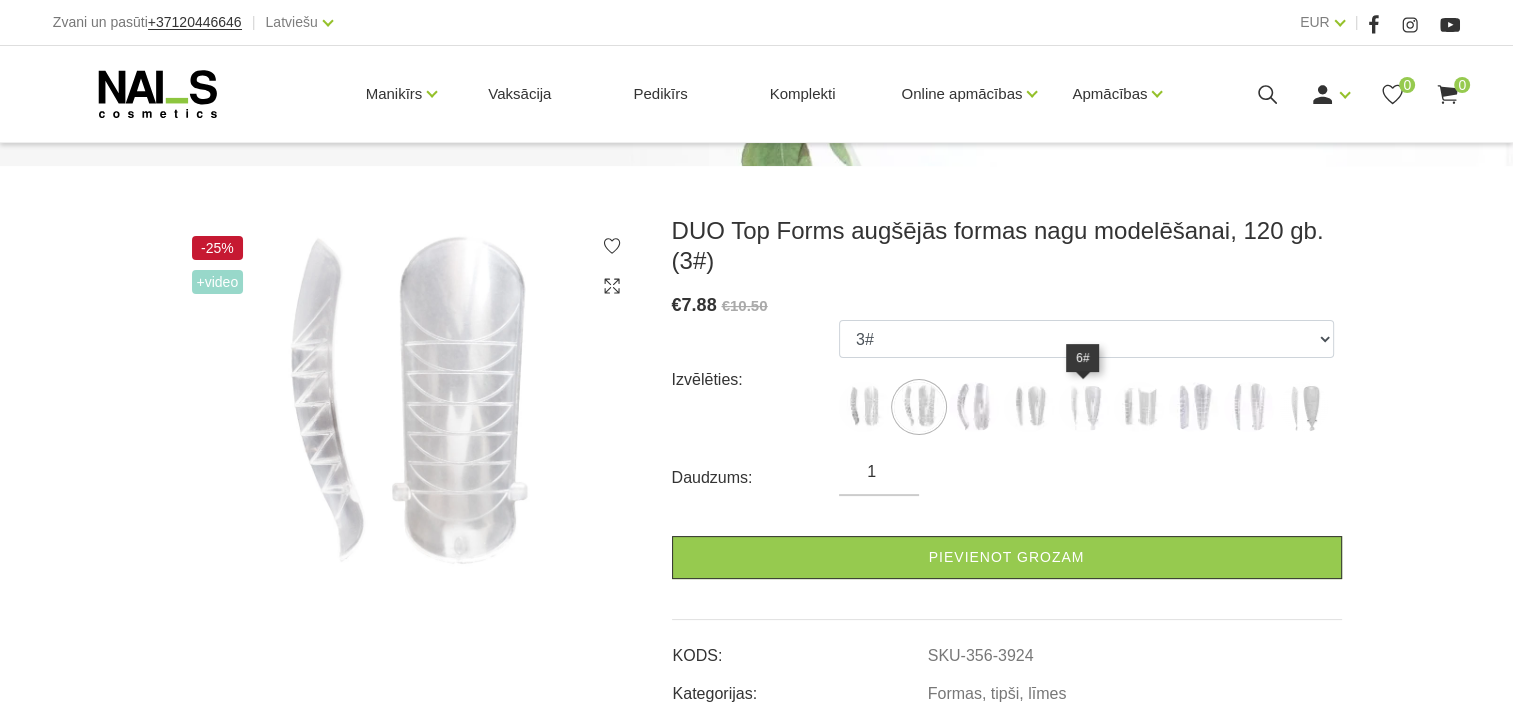click at bounding box center (1084, 407) 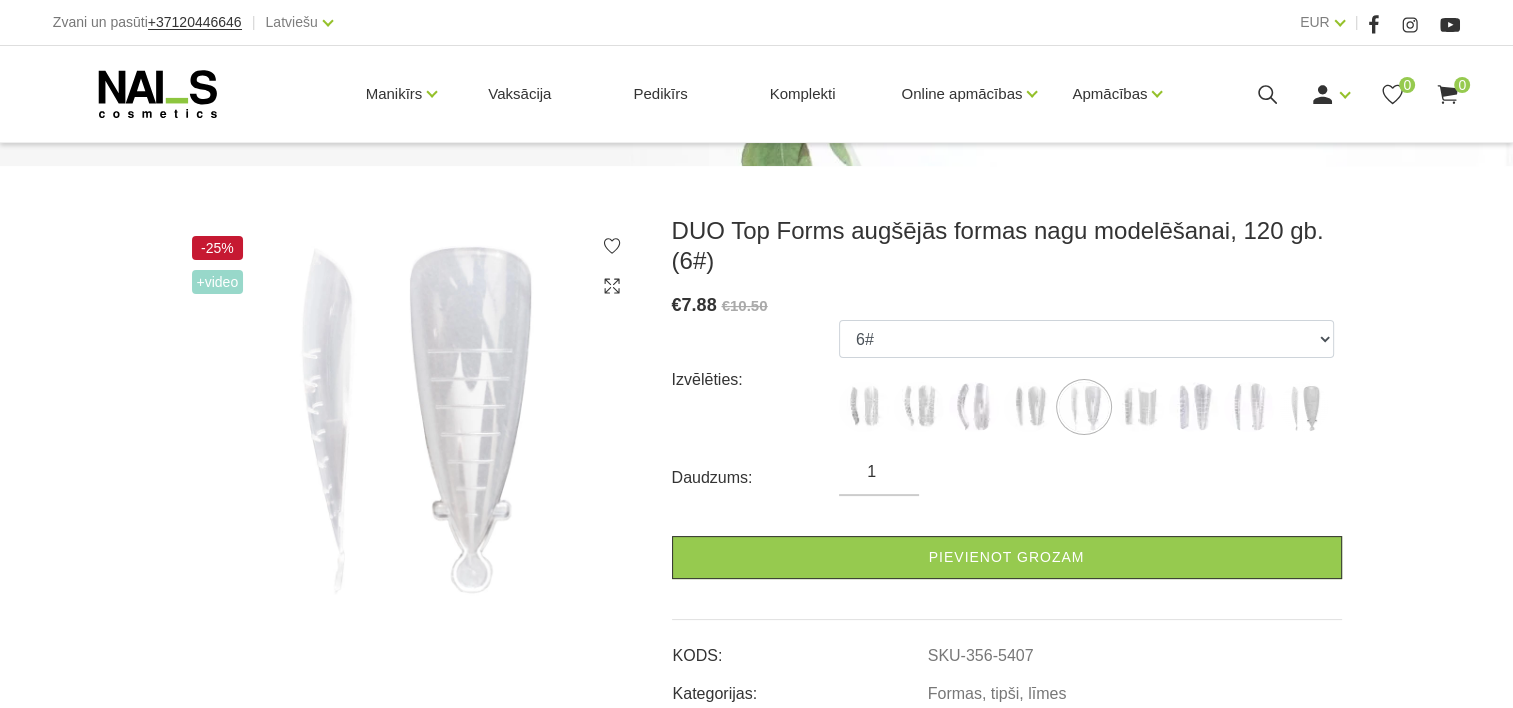 click at bounding box center (1139, 407) 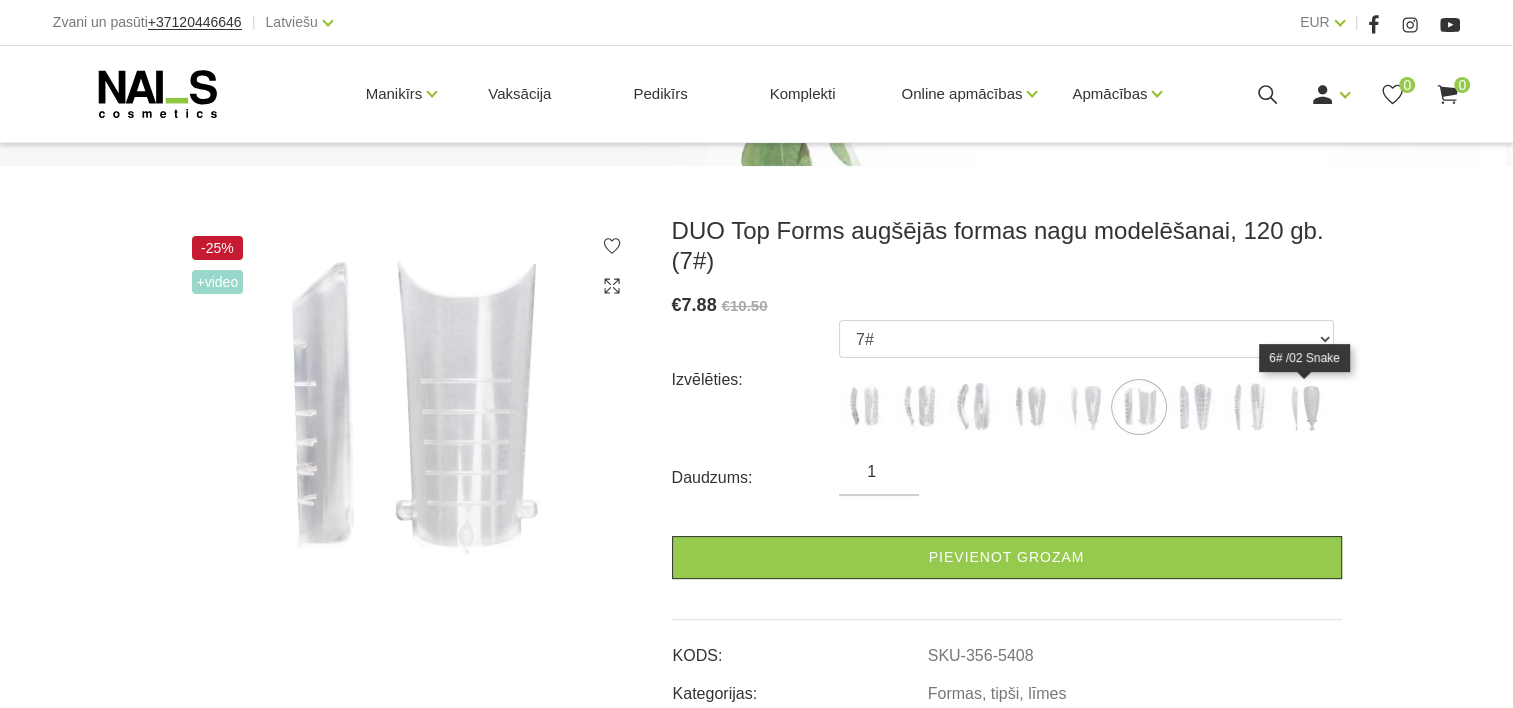 click at bounding box center [1304, 407] 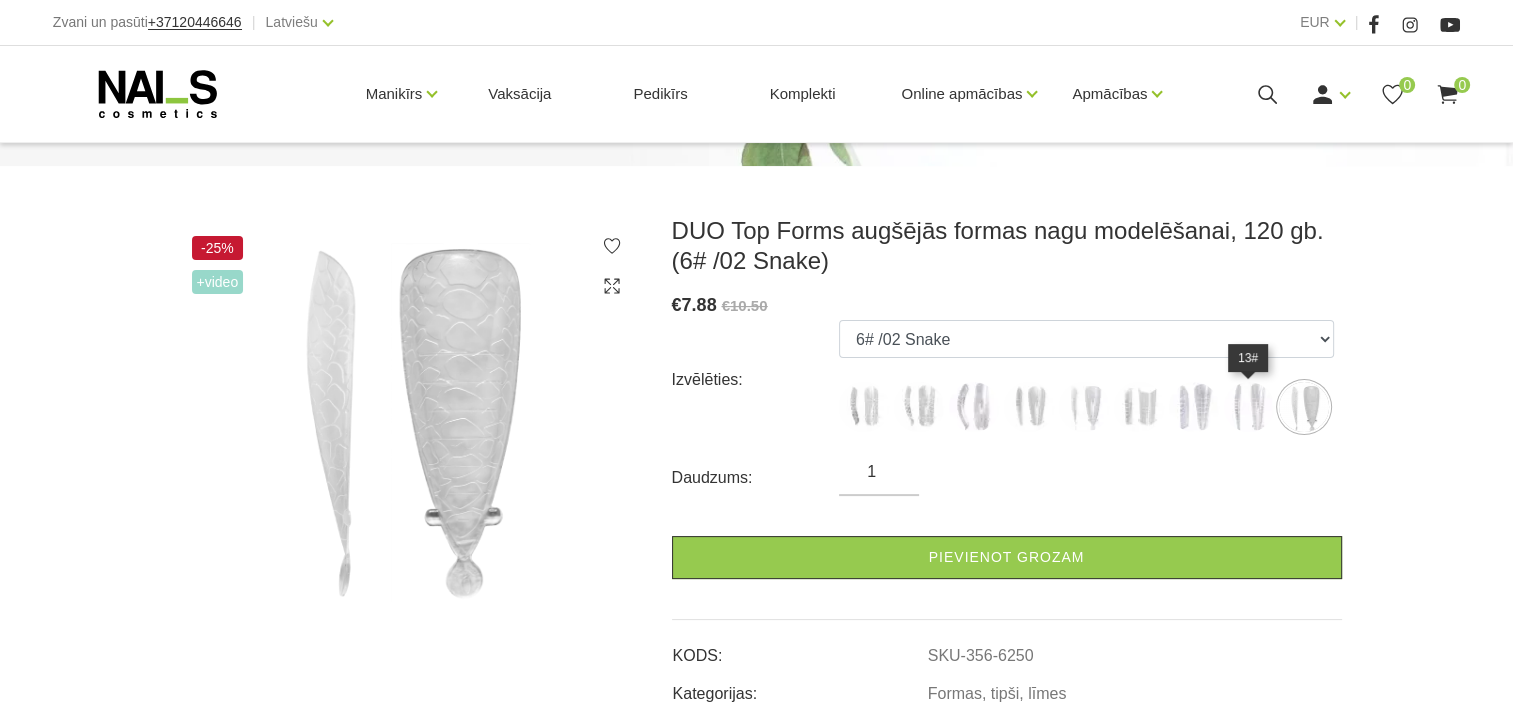 click at bounding box center [1249, 407] 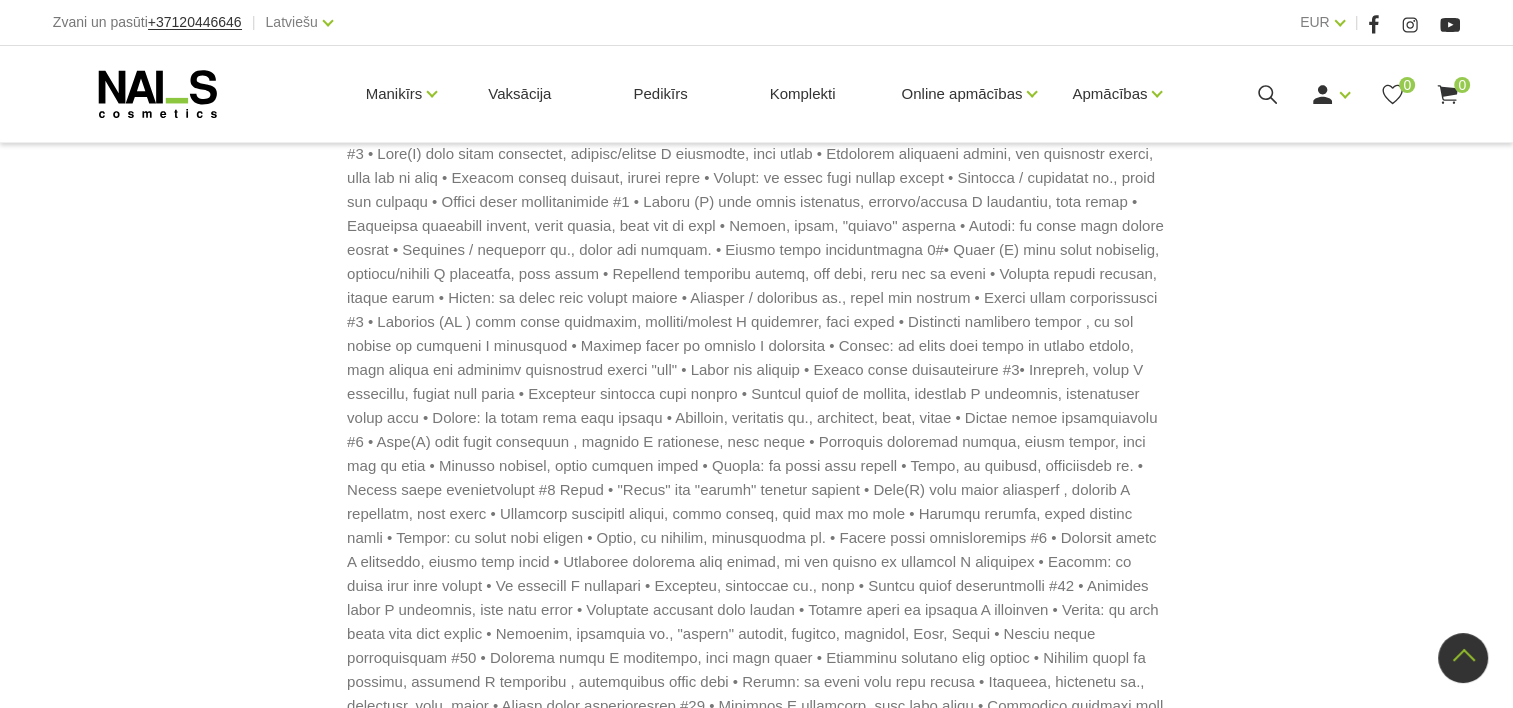 scroll, scrollTop: 1000, scrollLeft: 0, axis: vertical 